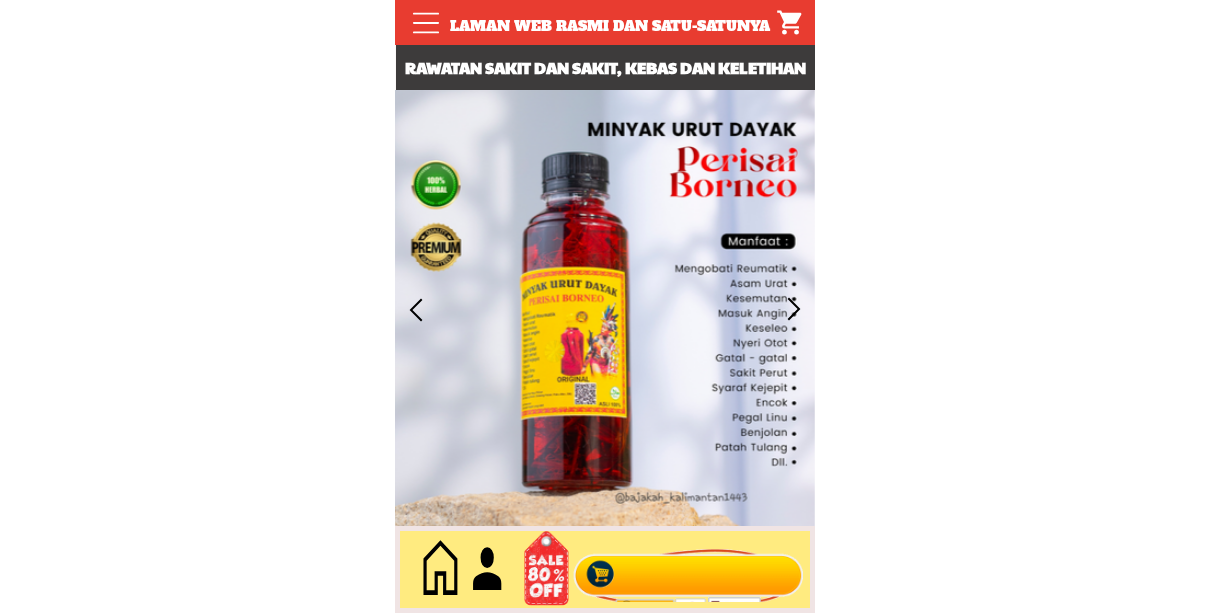 scroll, scrollTop: 0, scrollLeft: 0, axis: both 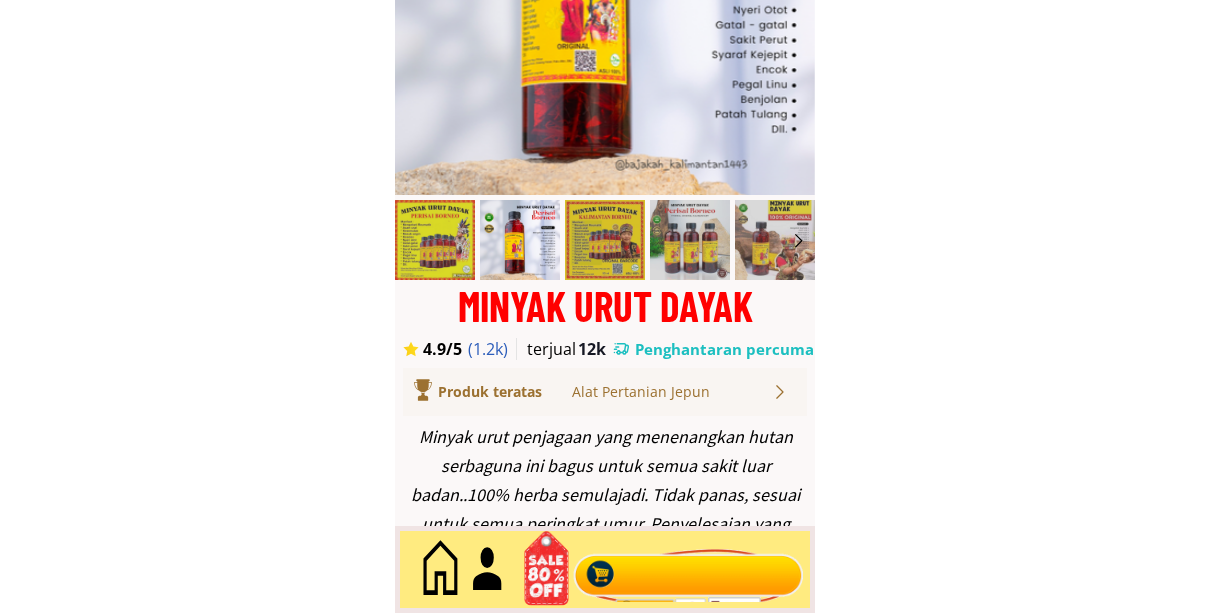 click at bounding box center [689, 570] 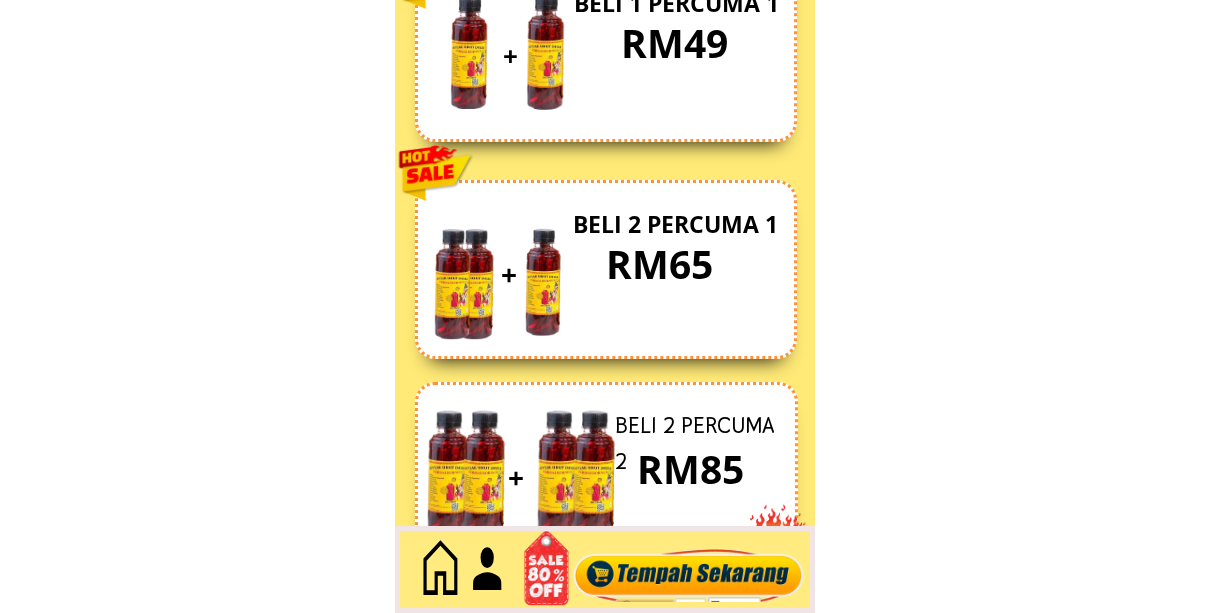 scroll, scrollTop: 8676, scrollLeft: 0, axis: vertical 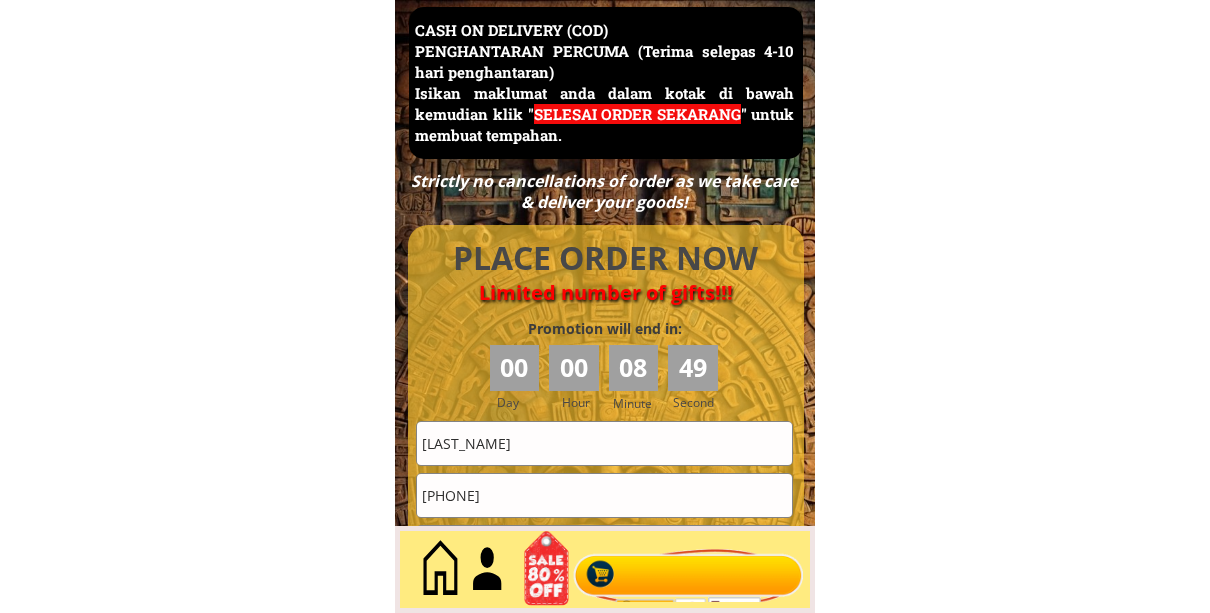 click on "CHAN YOKE FONG" at bounding box center (604, 443) 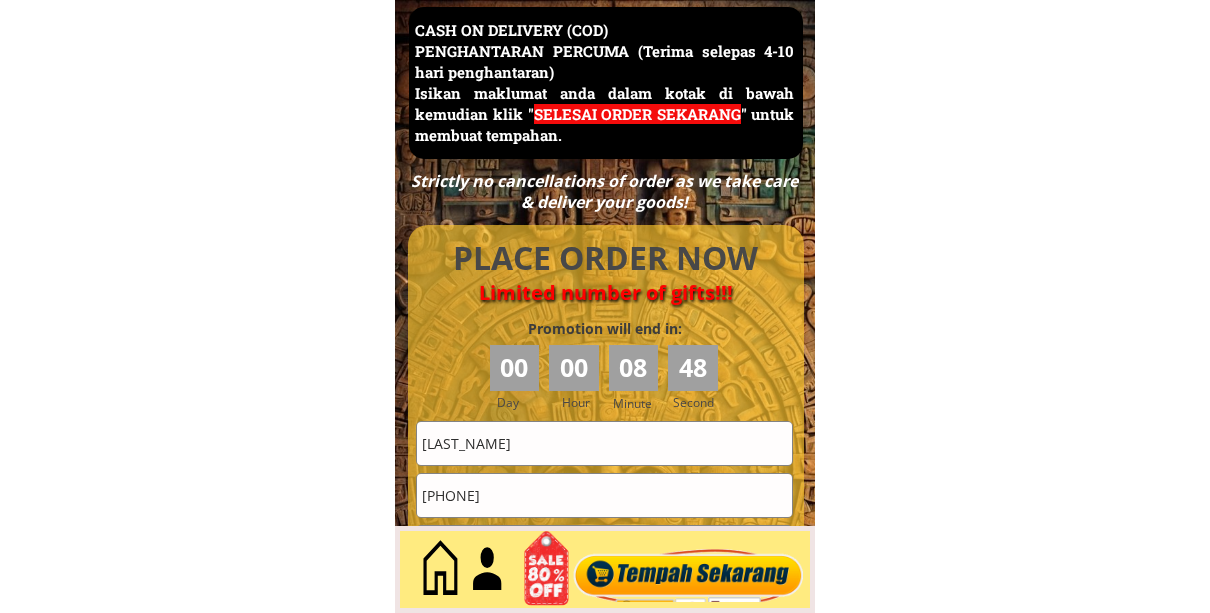 click on "CHAN YOKE FONG" at bounding box center [604, 443] 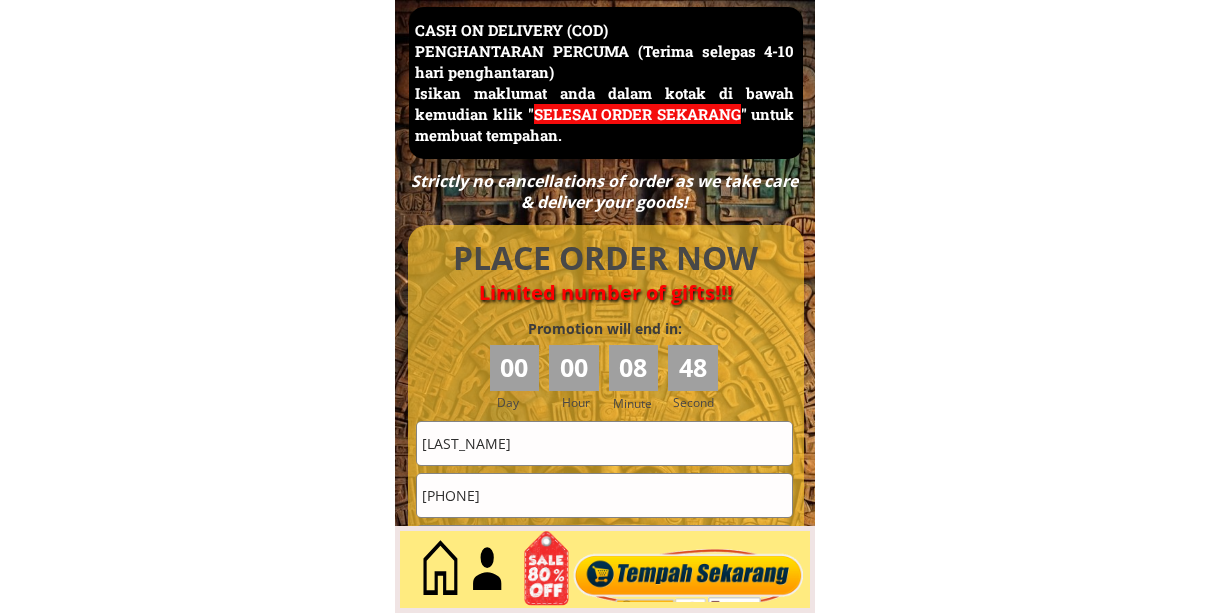 click on "CHAN YOKE FONG" at bounding box center [604, 443] 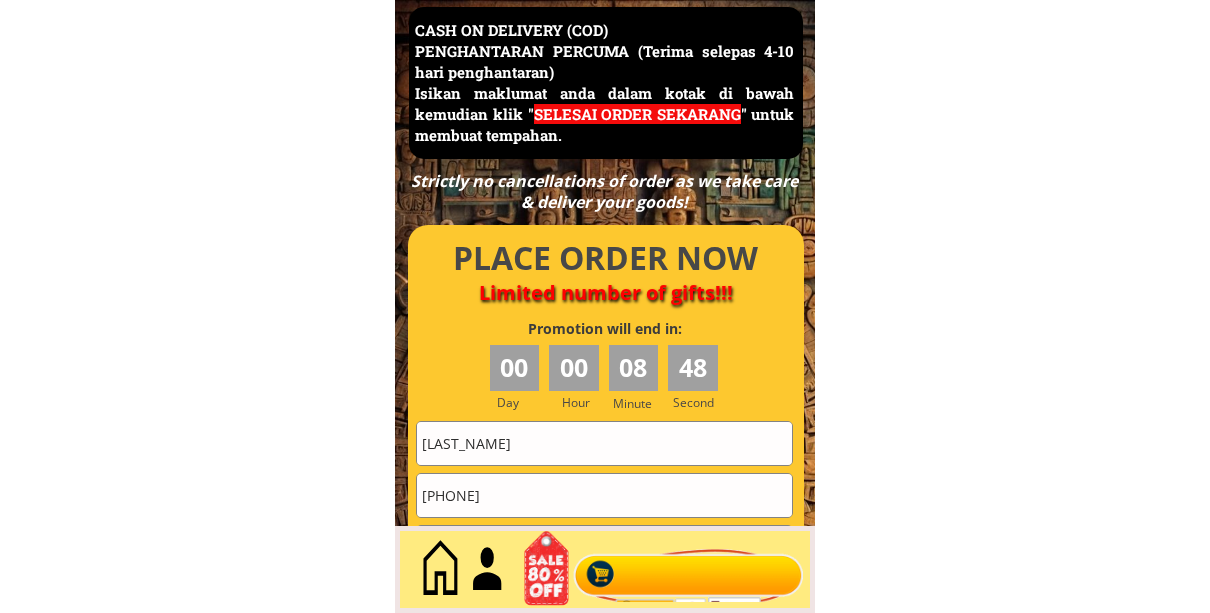 paste on "aiman Ah" 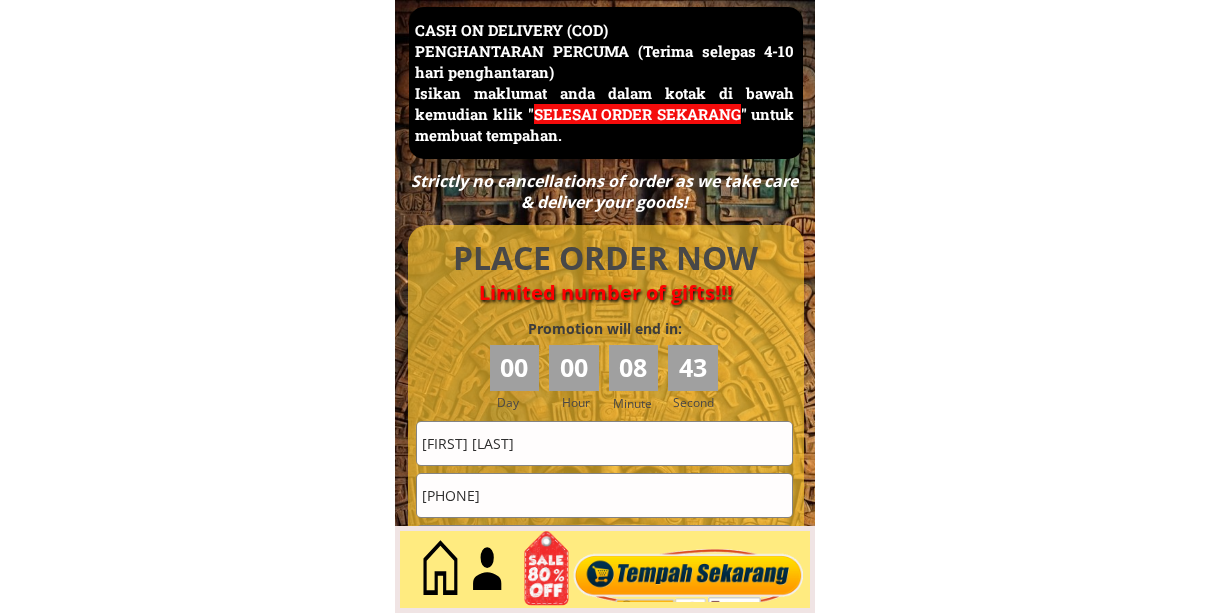 click on "aiman Ah" at bounding box center (604, 443) 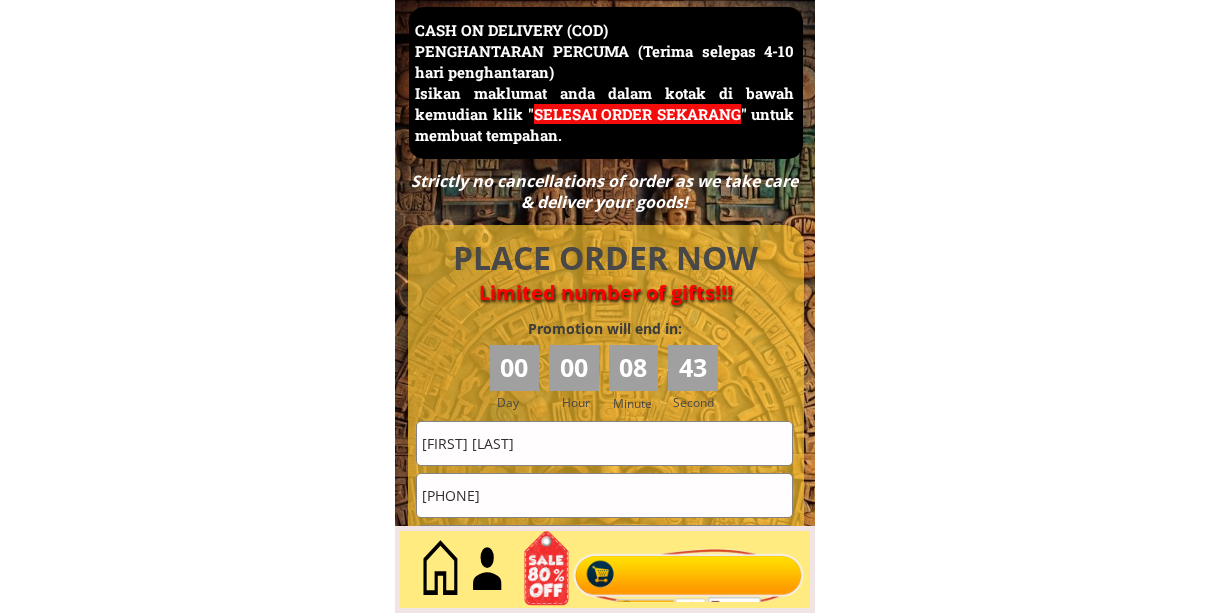 click on "aiman Ah" at bounding box center [604, 443] 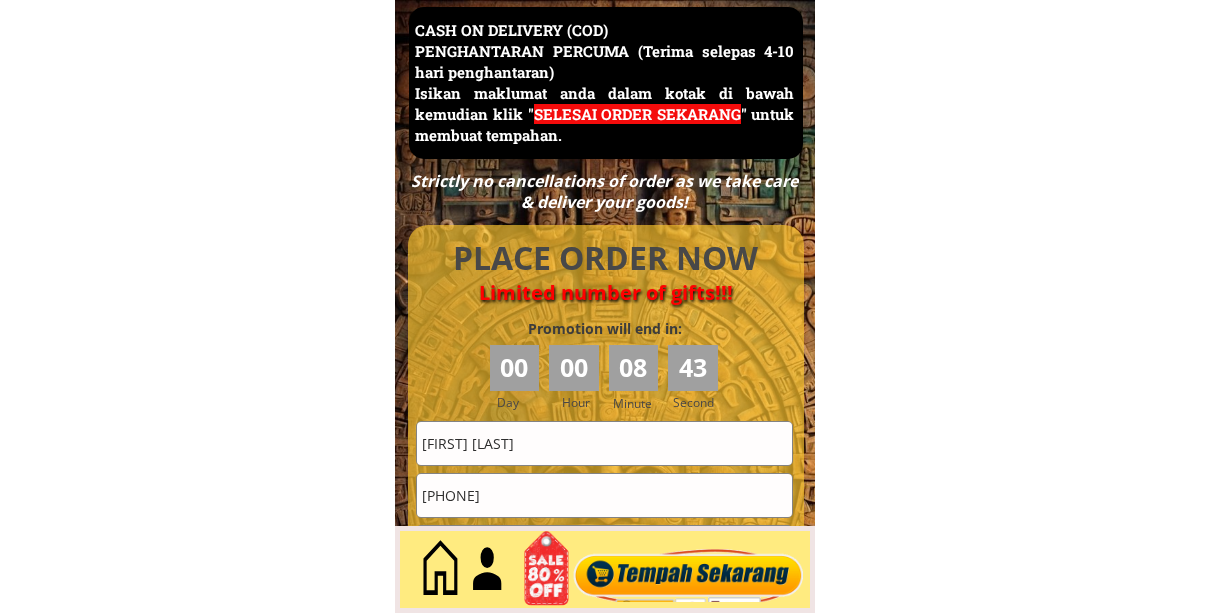 paste on "[FIRST] [LAST]" 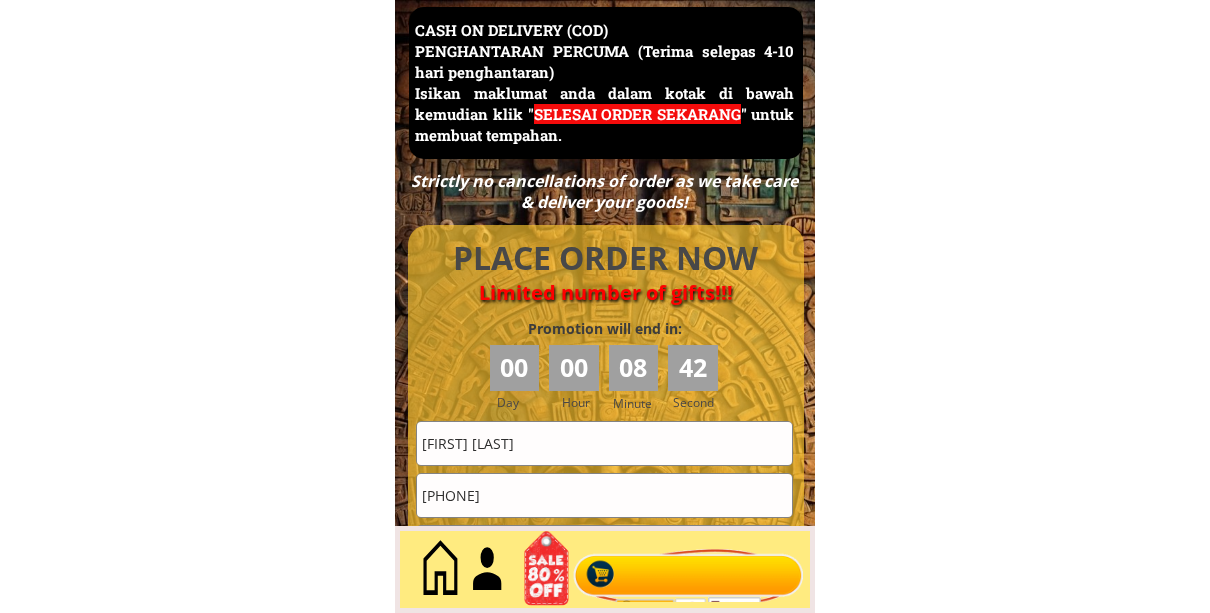 type on "[FIRST] [LAST]" 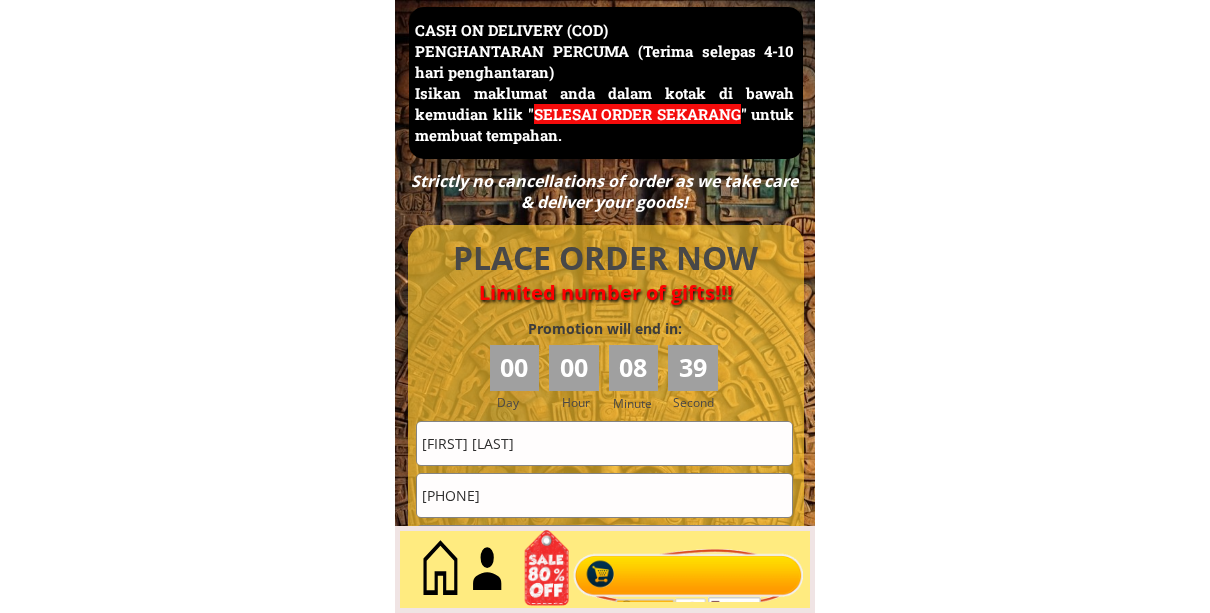 click on "[PHONE]" at bounding box center (604, 495) 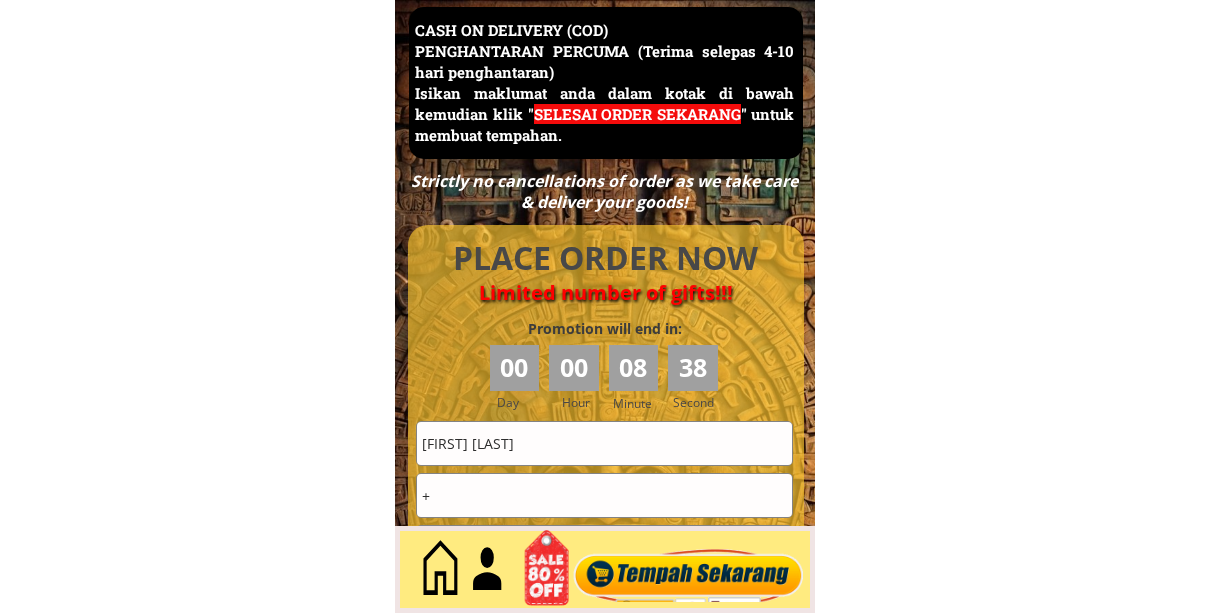 paste on "[PHONE]" 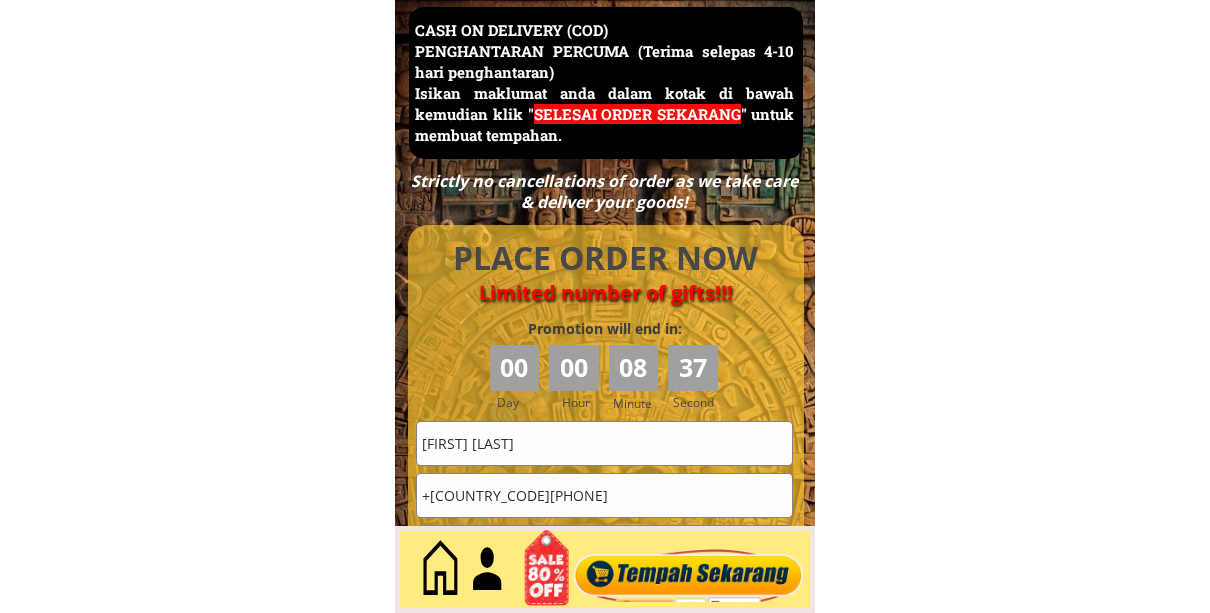 type on "[PHONE]" 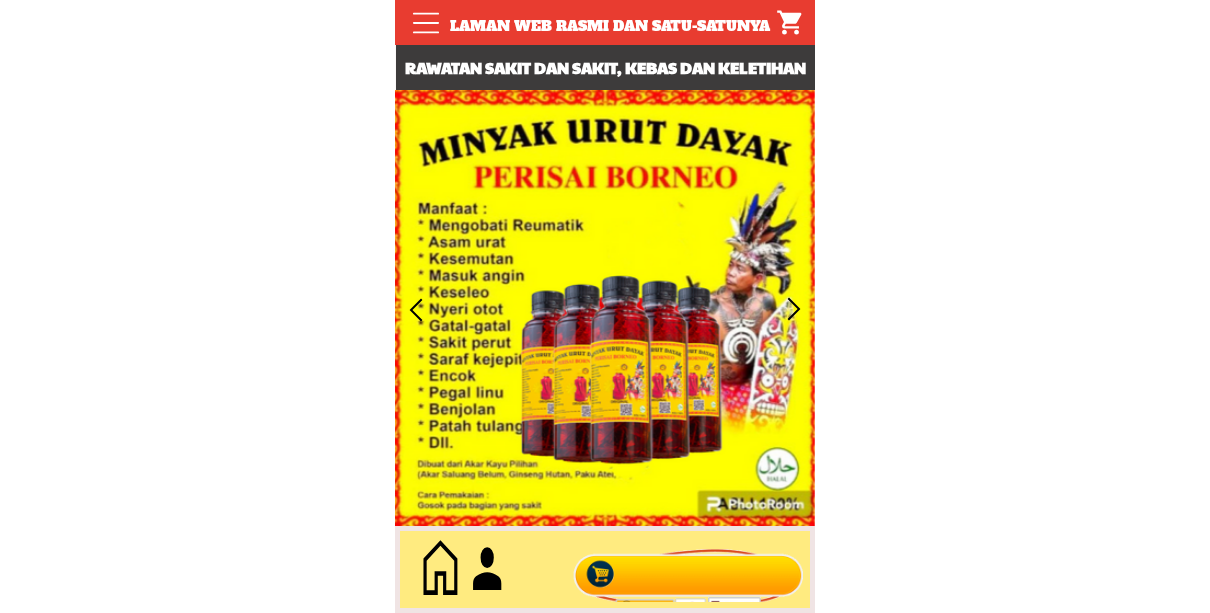 scroll, scrollTop: 0, scrollLeft: 0, axis: both 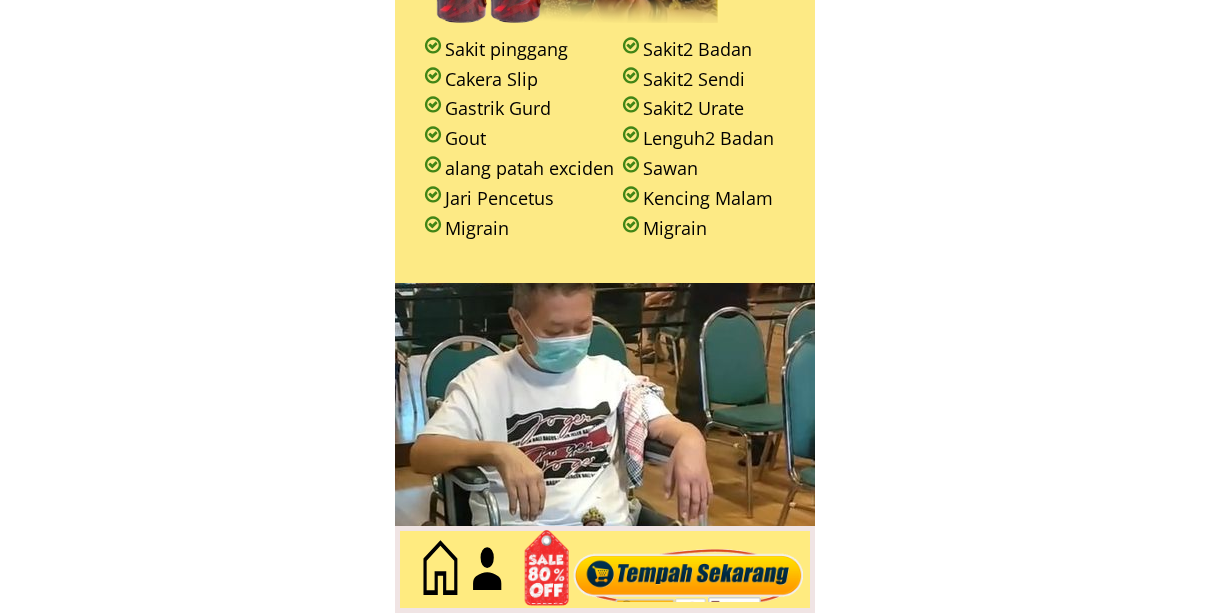 click at bounding box center (689, 570) 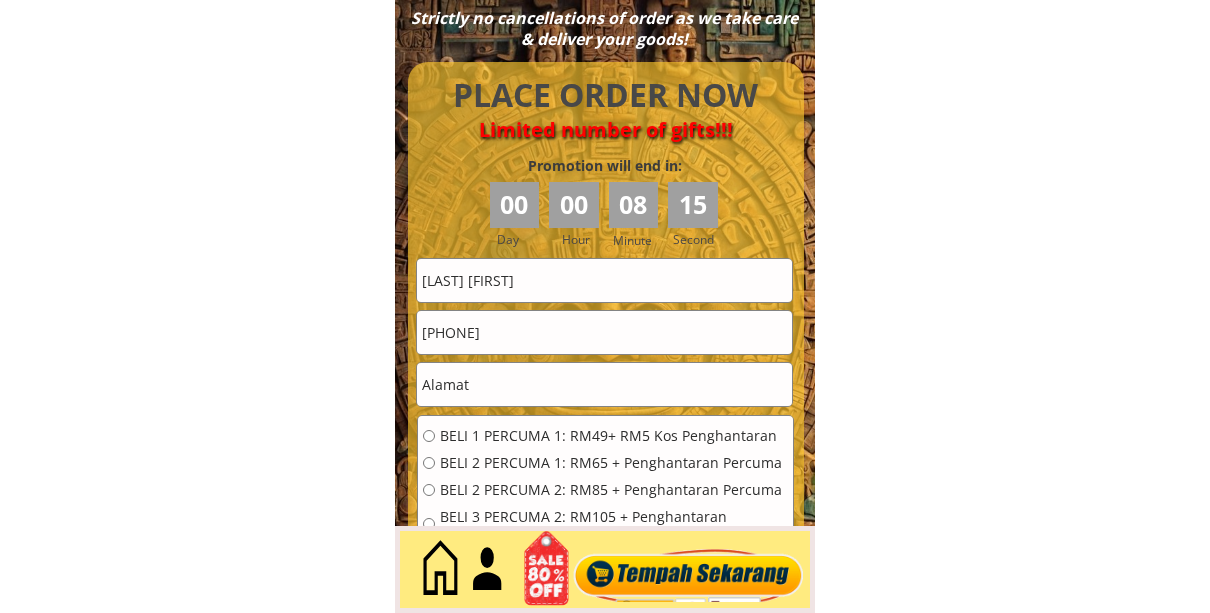 scroll, scrollTop: 8843, scrollLeft: 0, axis: vertical 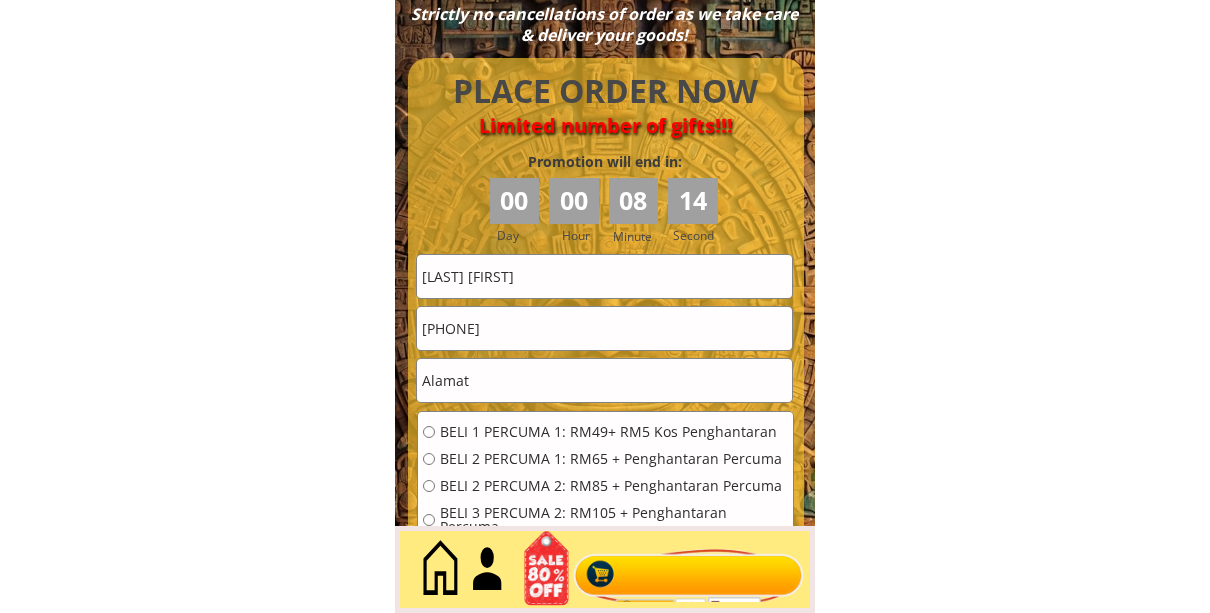 click at bounding box center (604, 380) 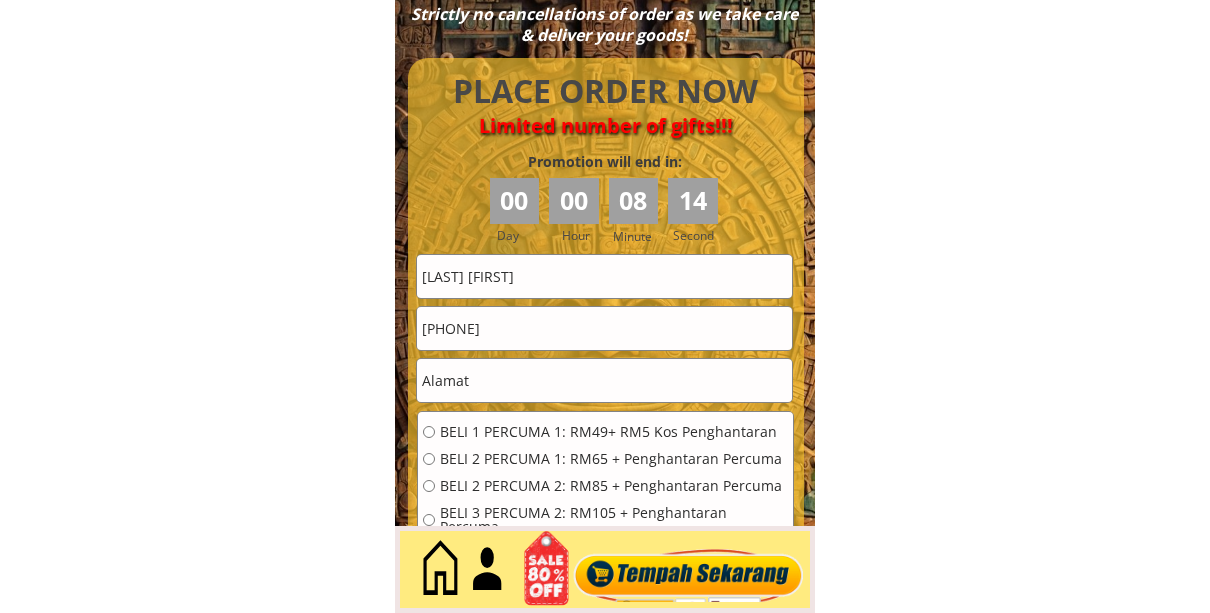 click at bounding box center (604, 380) 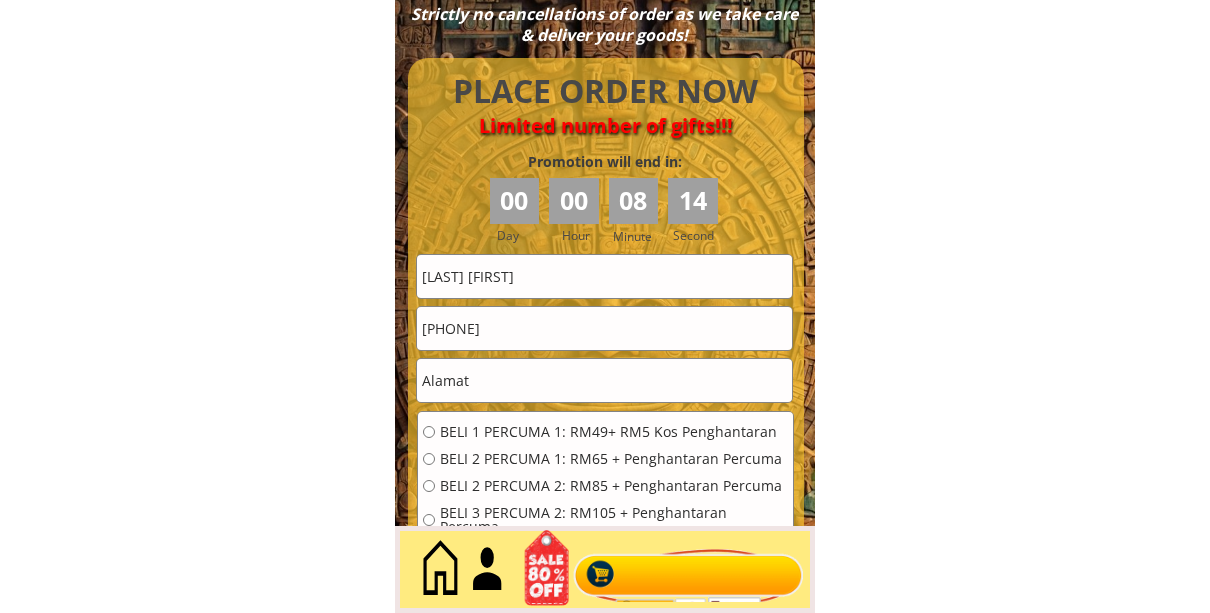 click at bounding box center (604, 380) 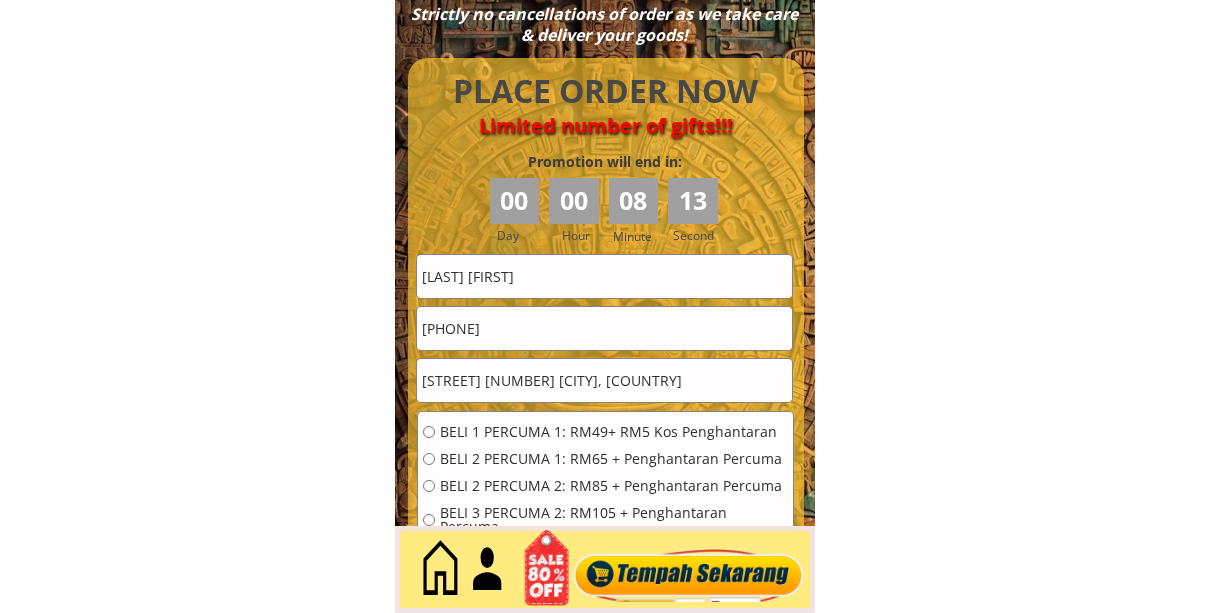 type on "Jalan Kajang 1043000 Kajang, Selangor, Malaysia" 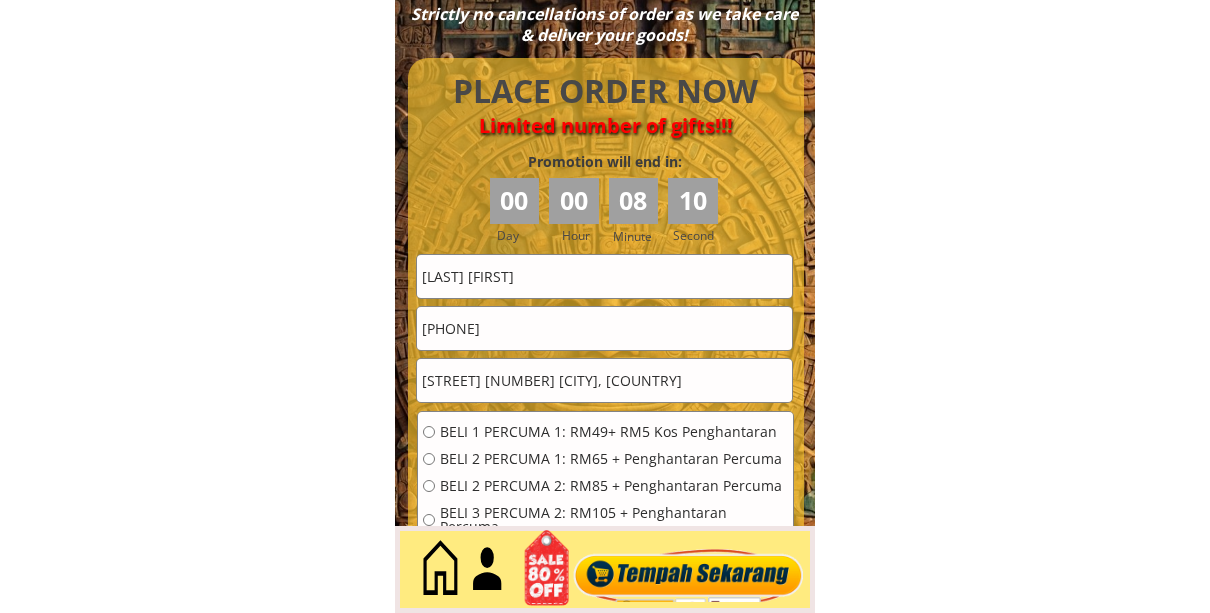 click on "CHAN YOKE FONG" at bounding box center [604, 276] 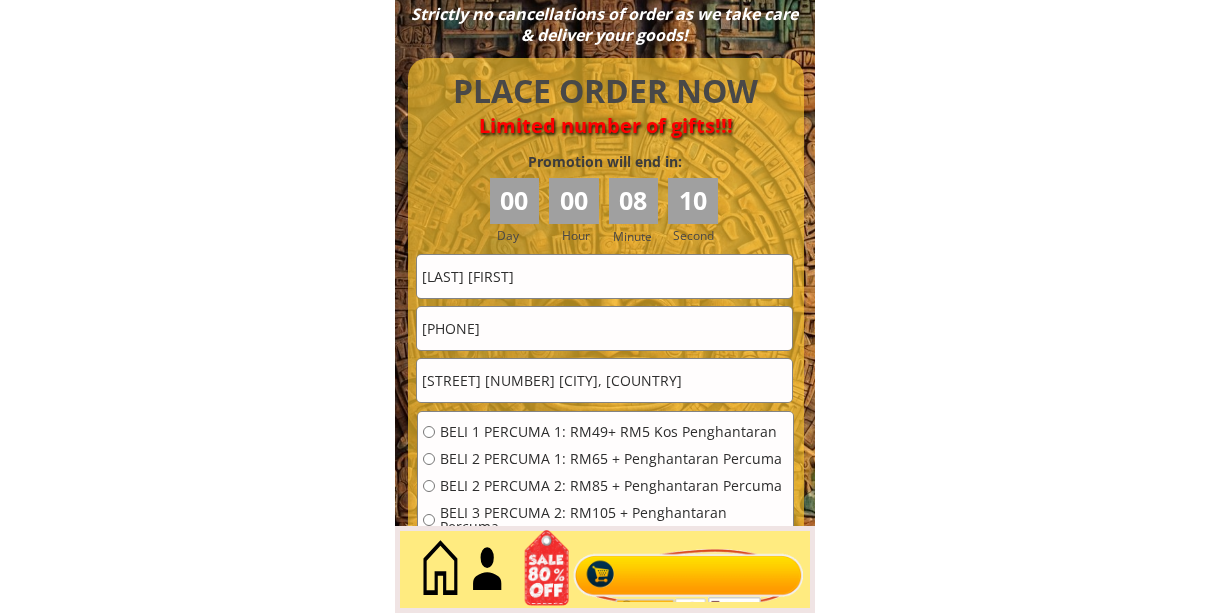 click on "CHAN YOKE FONG" at bounding box center [604, 276] 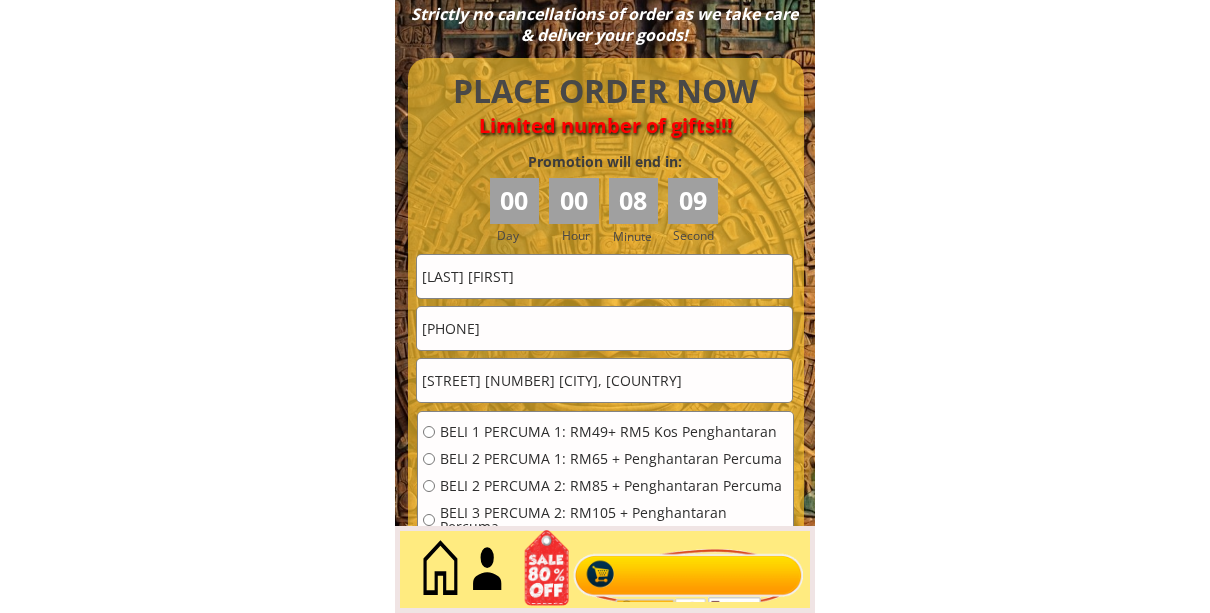 click on "CHAN YOKE FONG" at bounding box center (604, 276) 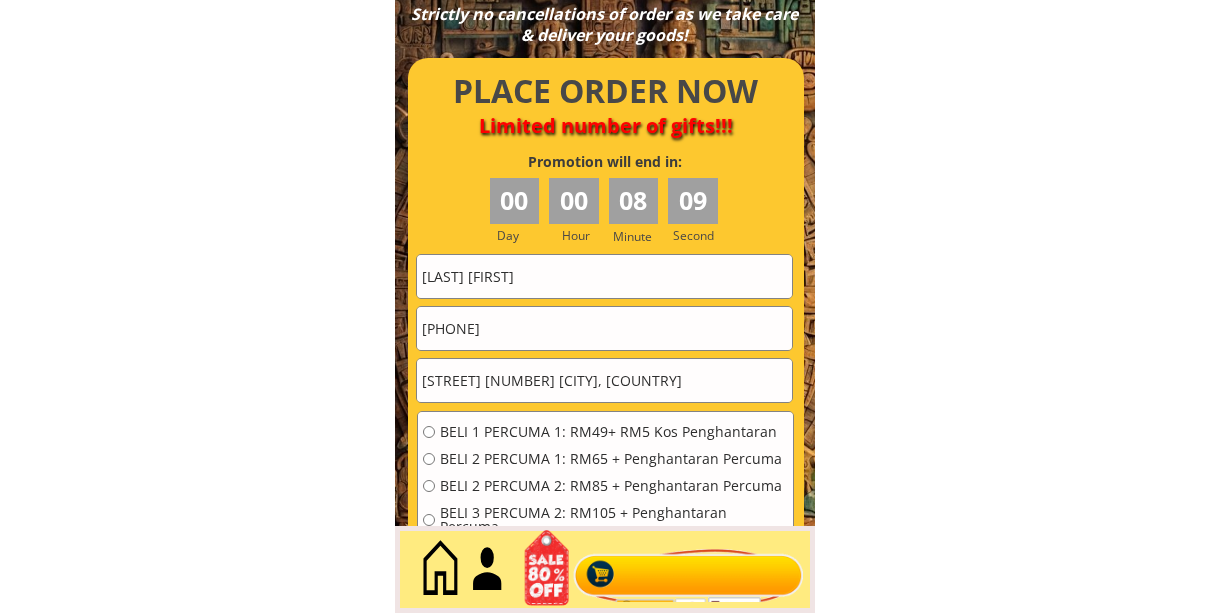 paste on "Sulaiman Ahmad" 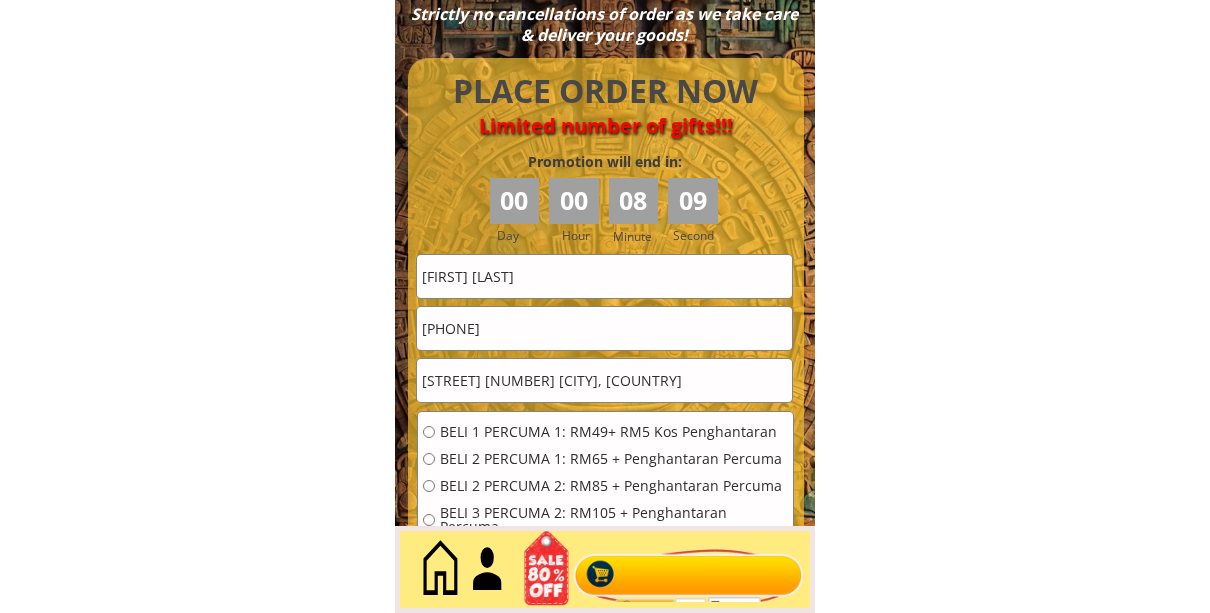 type on "Sulaiman Ahmad" 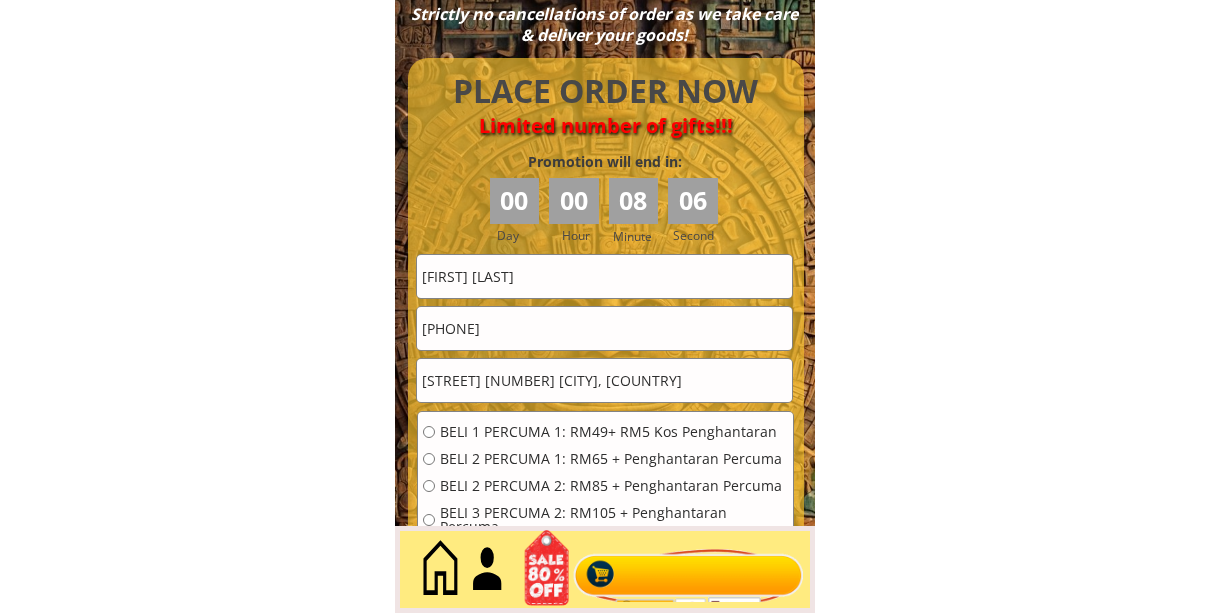 click on "01116509722" at bounding box center (604, 328) 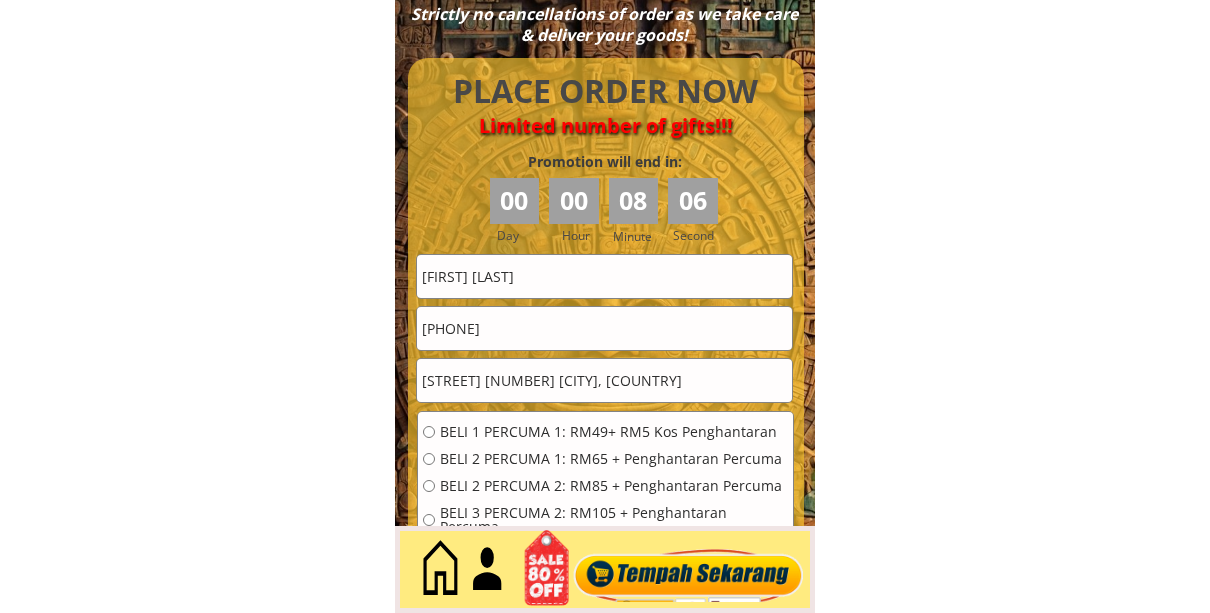 click on "01116509722" at bounding box center [604, 328] 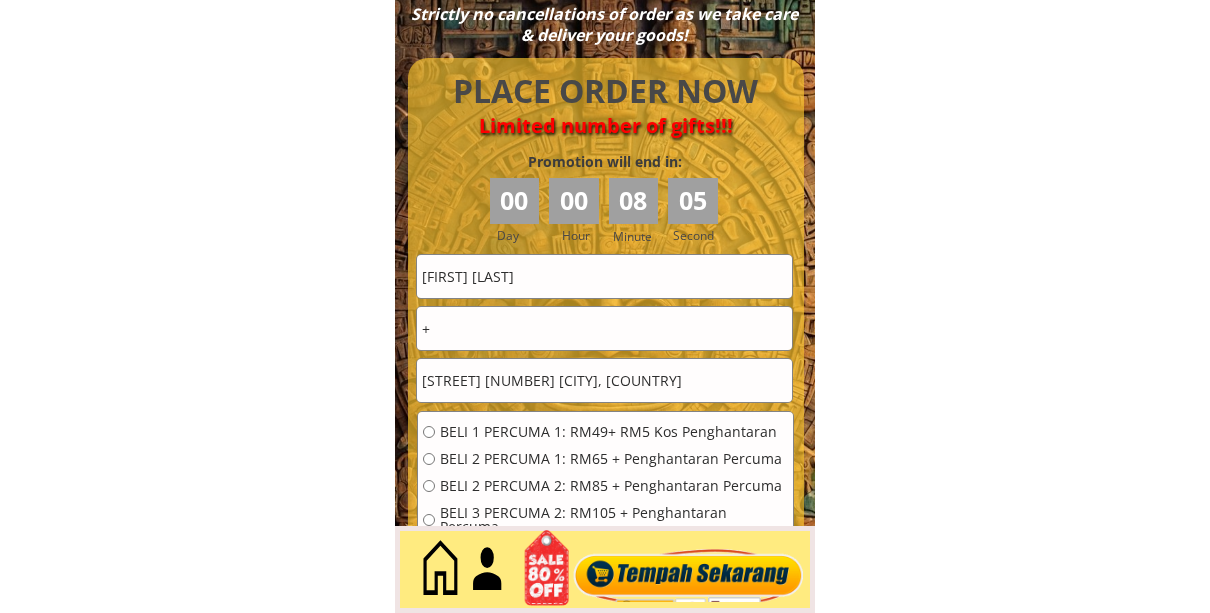 paste on "60193753909" 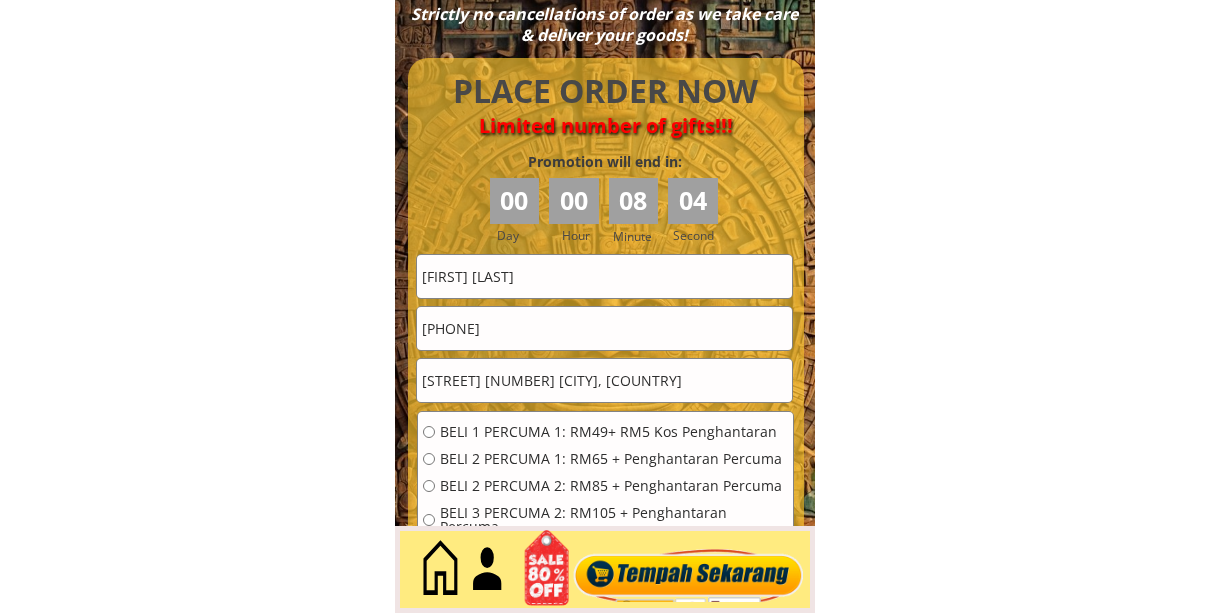 type on "+60193753909" 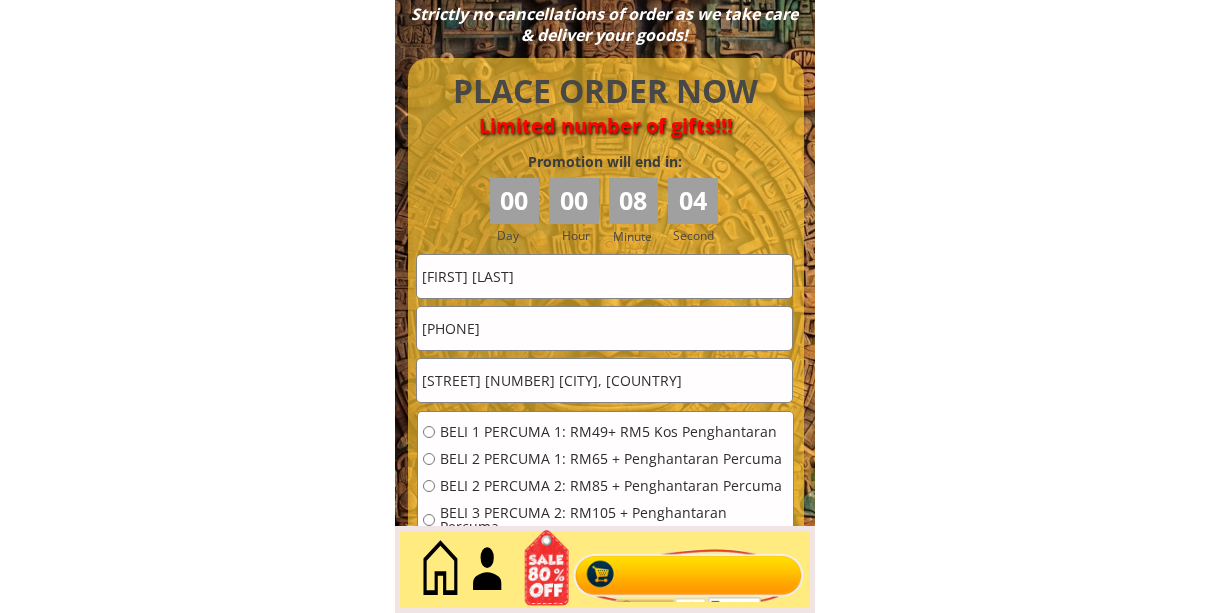 click on "BELI 1 PERCUMA 1: RM49+ RM5 Kos  Penghantaran" at bounding box center (614, 432) 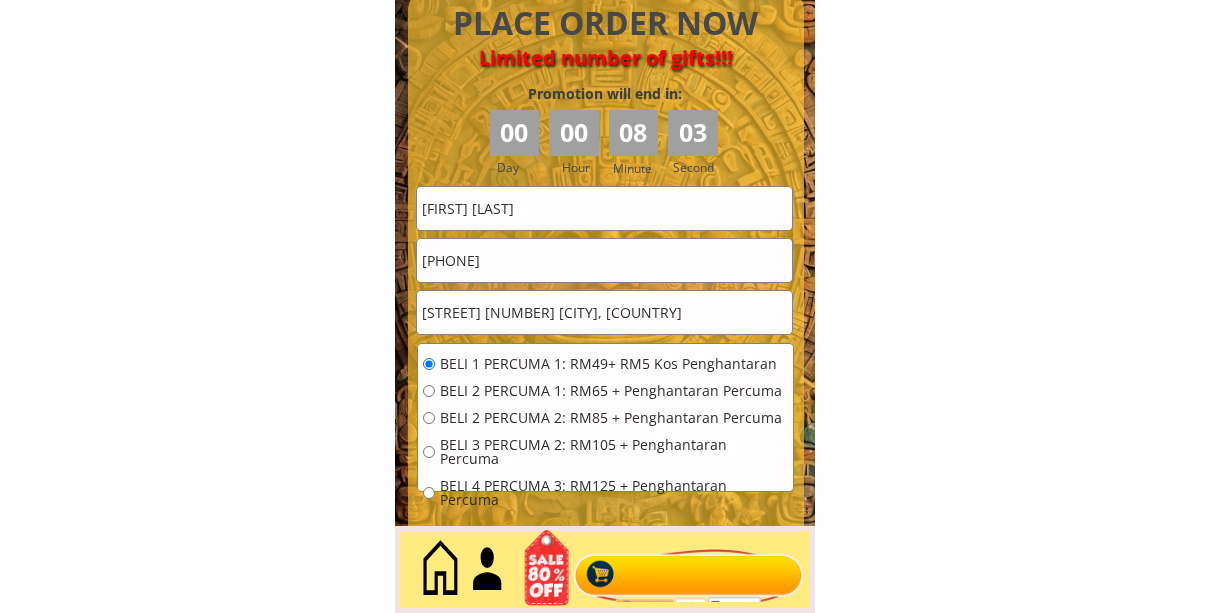 scroll, scrollTop: 9009, scrollLeft: 0, axis: vertical 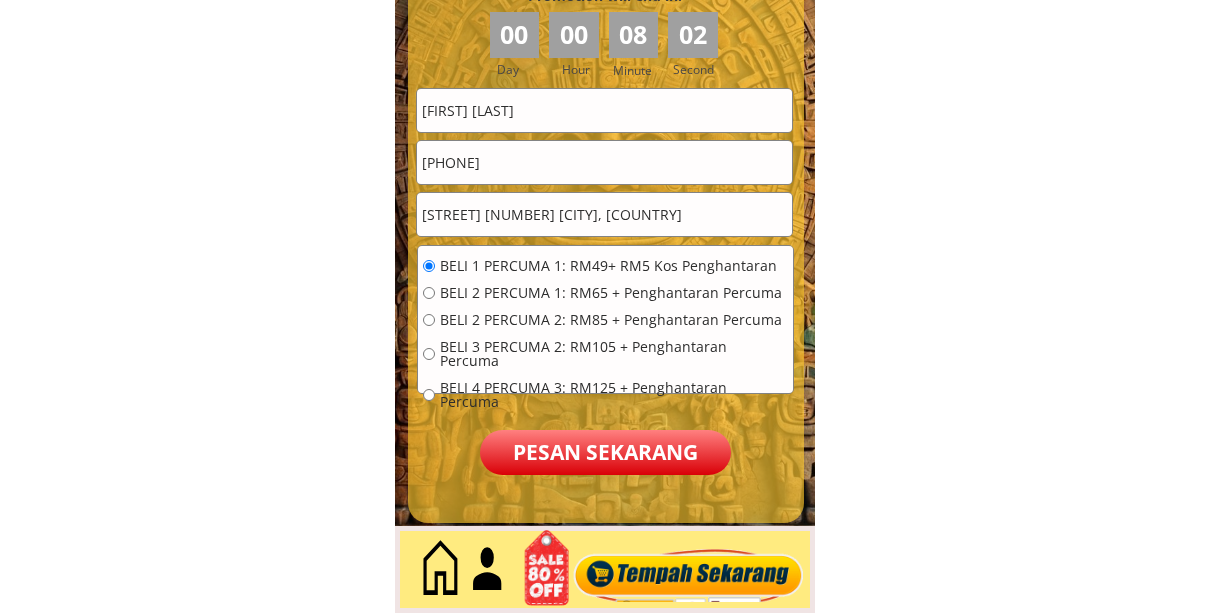 click on "Pesan sekarang" at bounding box center [605, 452] 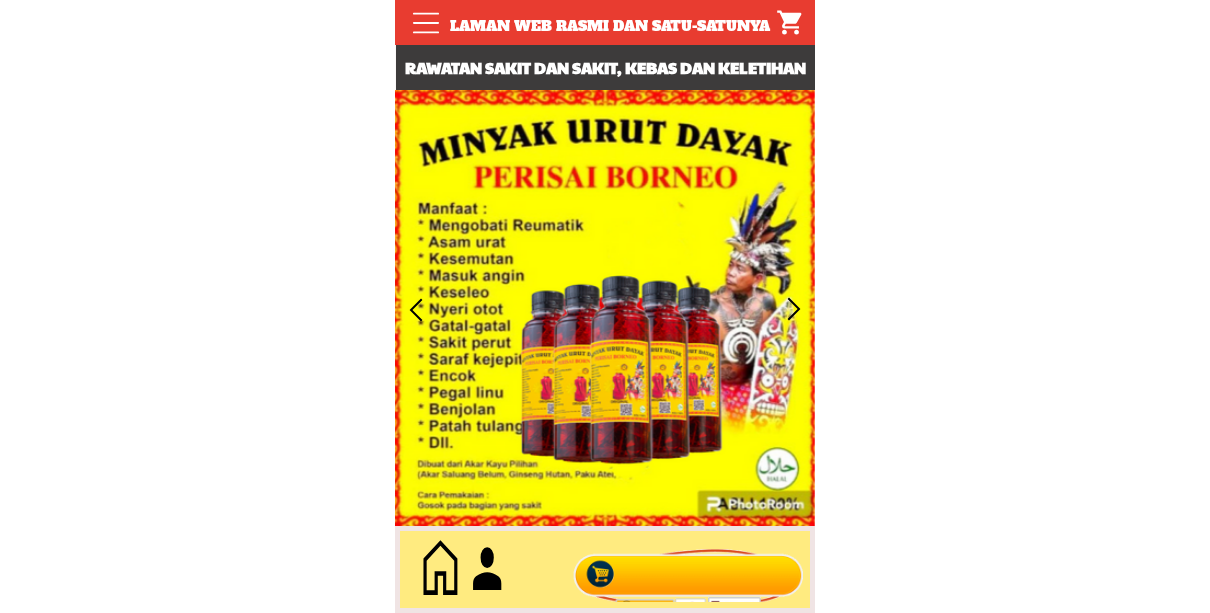 scroll, scrollTop: 0, scrollLeft: 0, axis: both 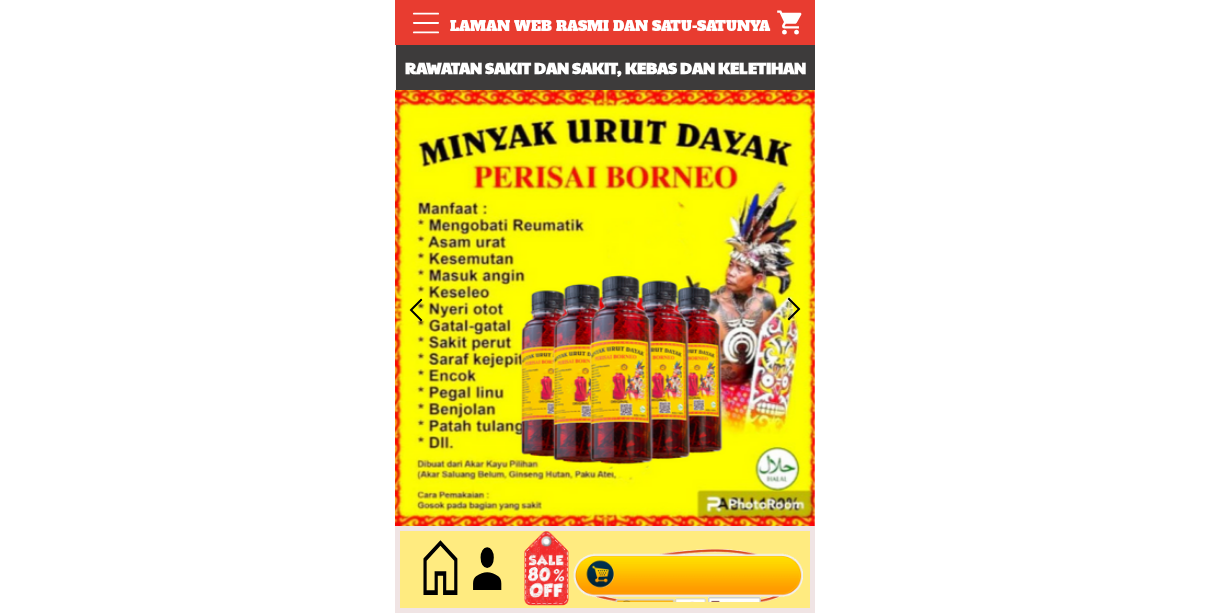 click at bounding box center [689, 570] 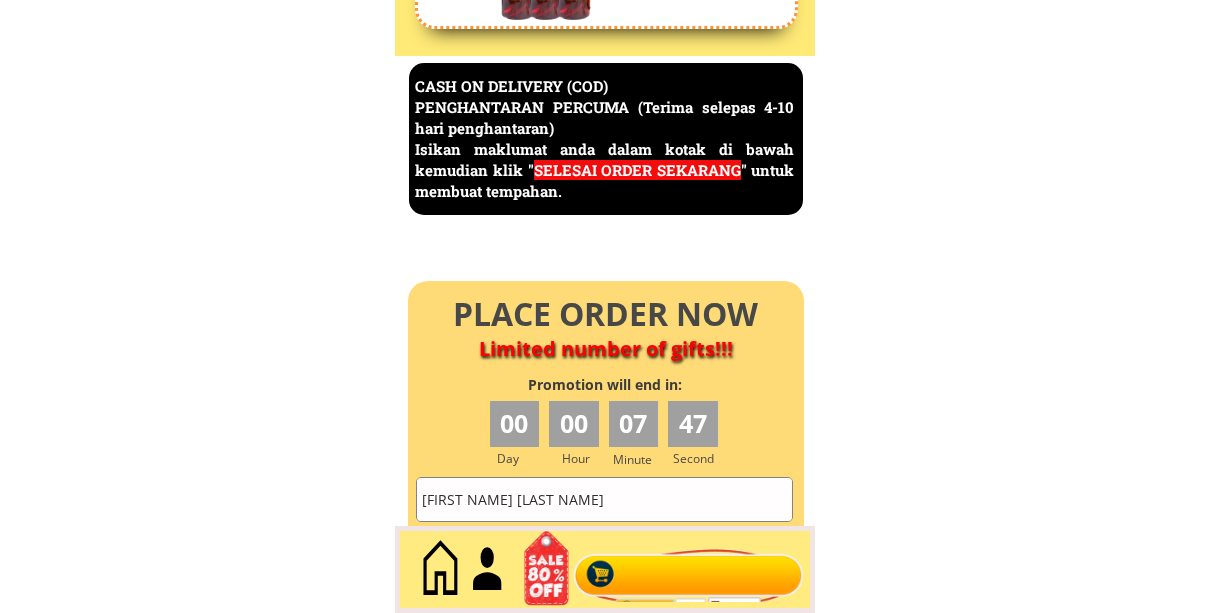 scroll, scrollTop: 8676, scrollLeft: 0, axis: vertical 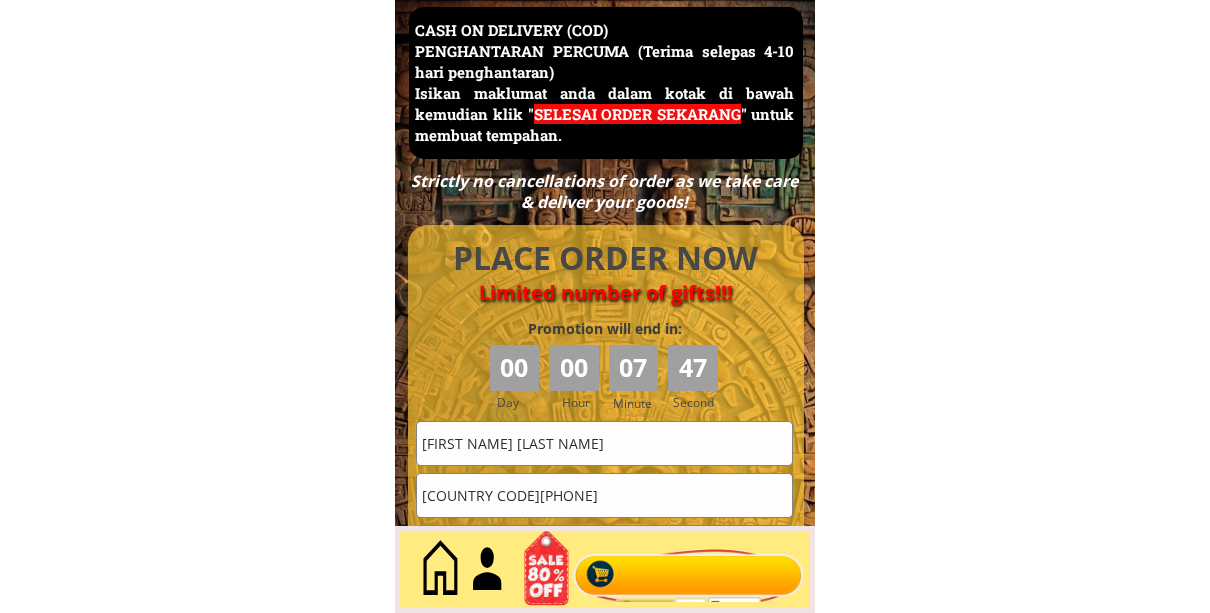 click on "[FIRST NAME] [LAST NAME]" at bounding box center [604, 443] 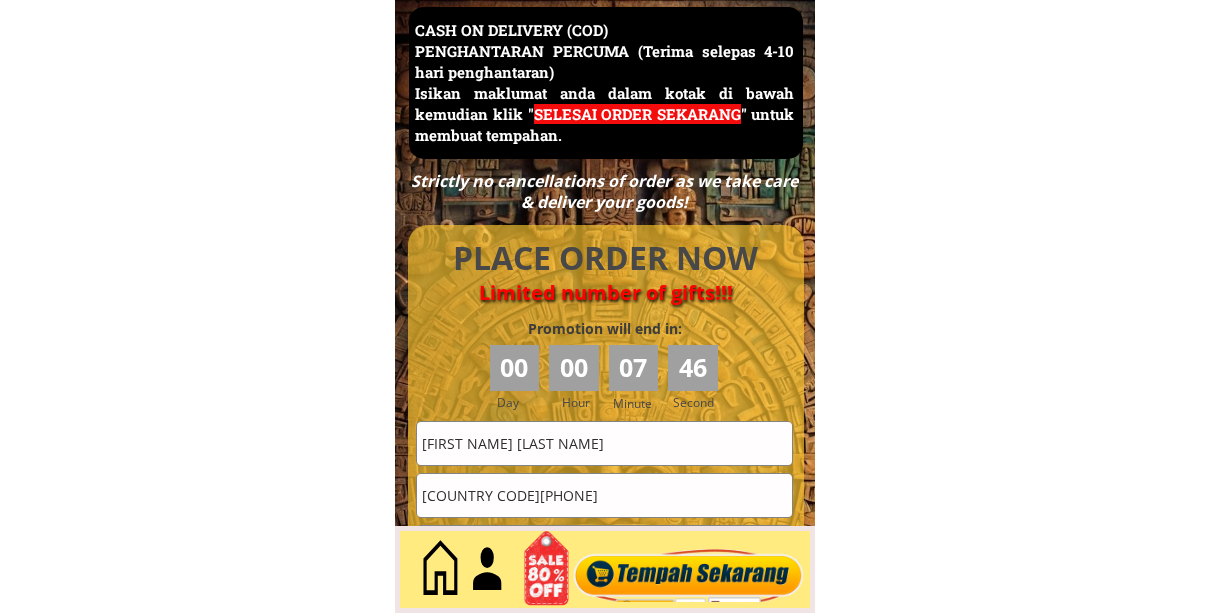click on "[FIRST NAME] [LAST NAME]" at bounding box center (604, 443) 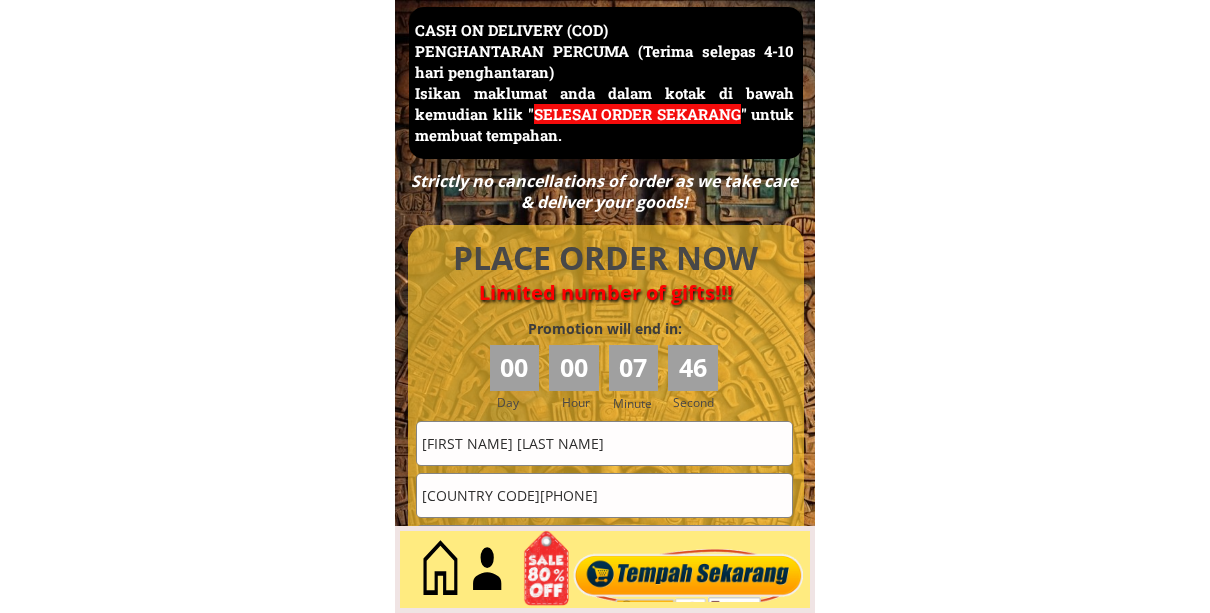 click on "[FIRST NAME] [LAST NAME]" at bounding box center [604, 443] 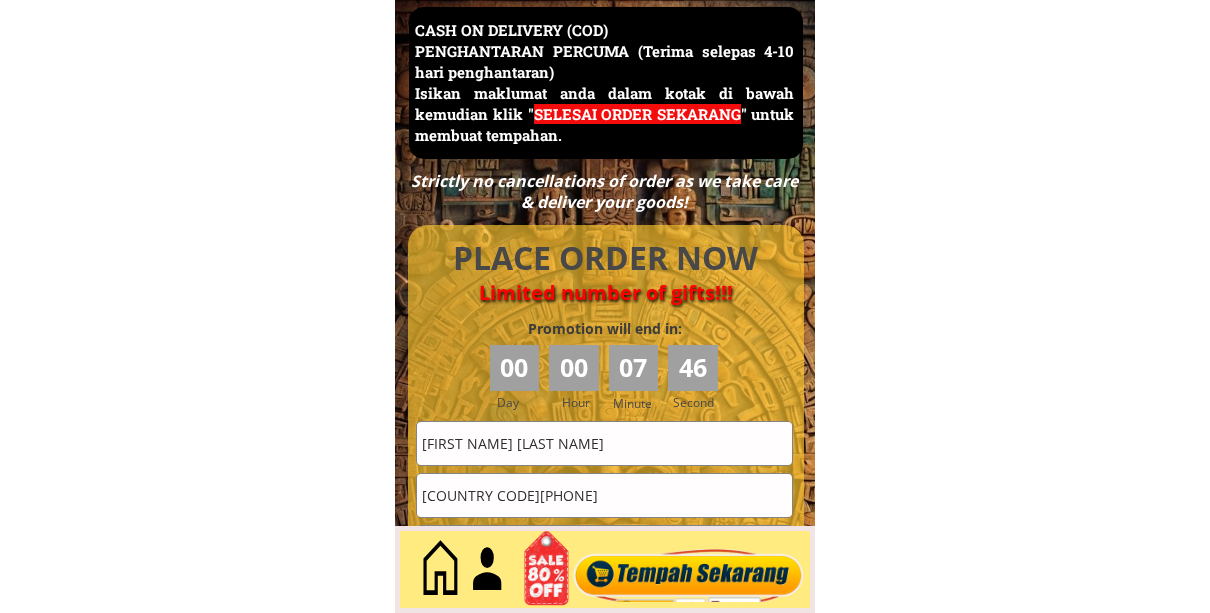 paste on "Zabidah bt zainal" 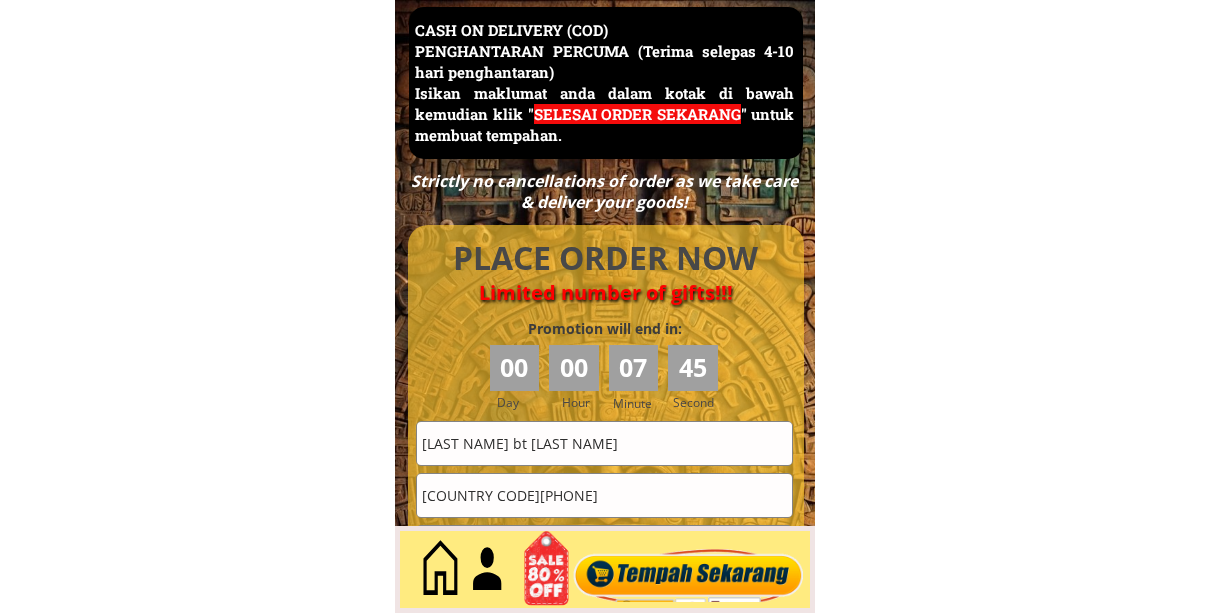 type on "Zabidah bt zainal" 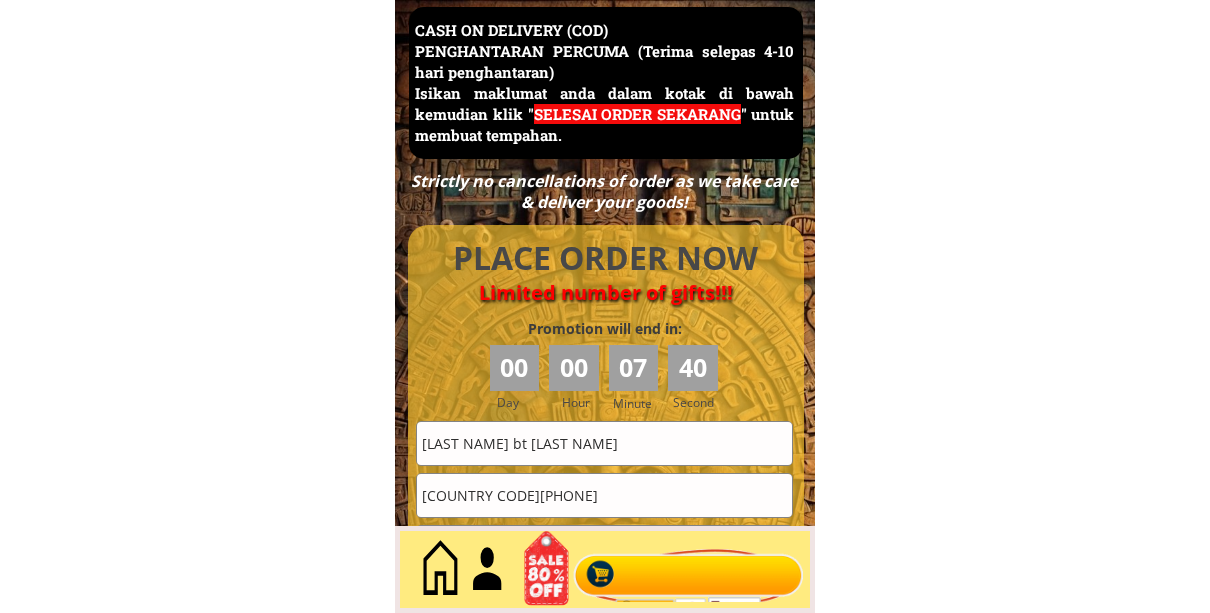 click on "[PHONE]" at bounding box center [604, 495] 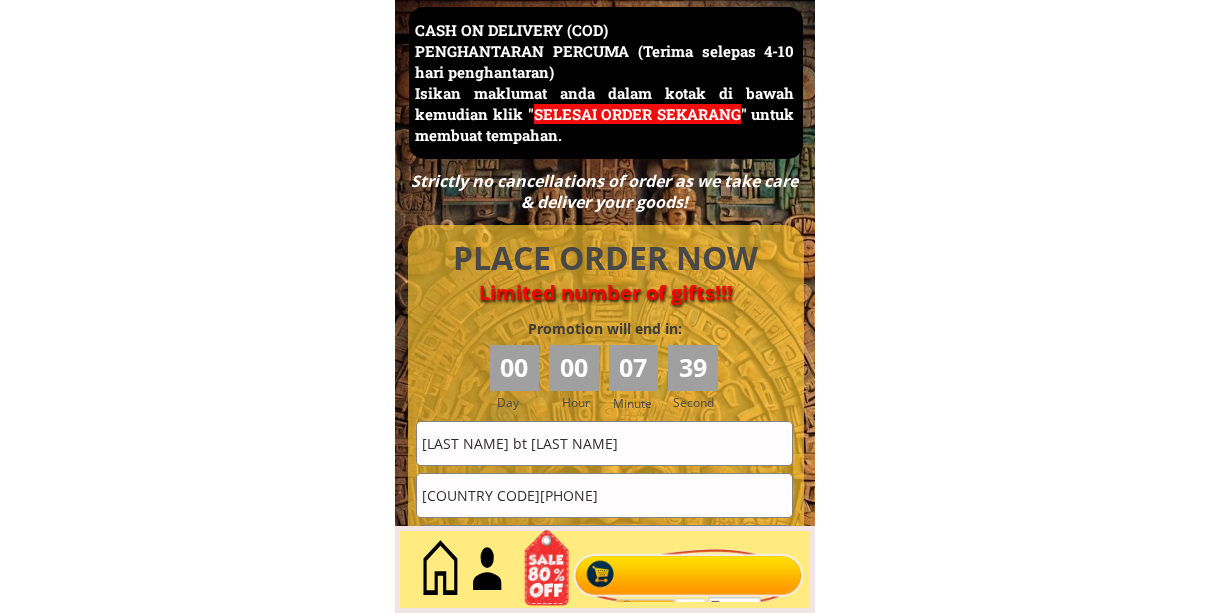 click on "[PHONE]" at bounding box center [604, 495] 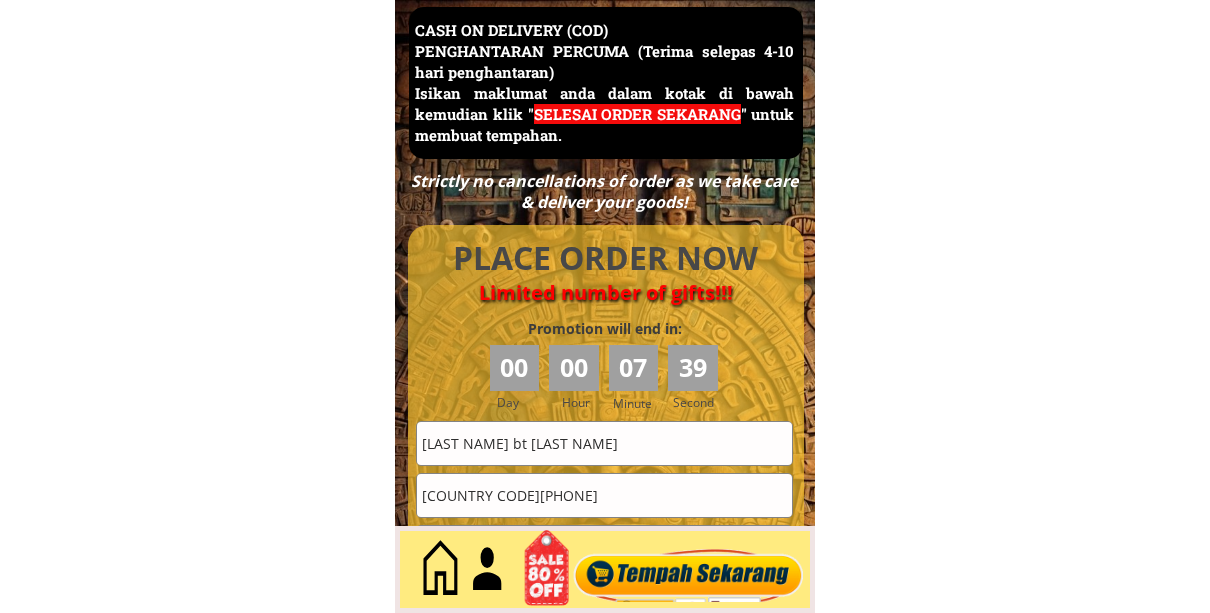 click on "[PHONE]" at bounding box center [604, 495] 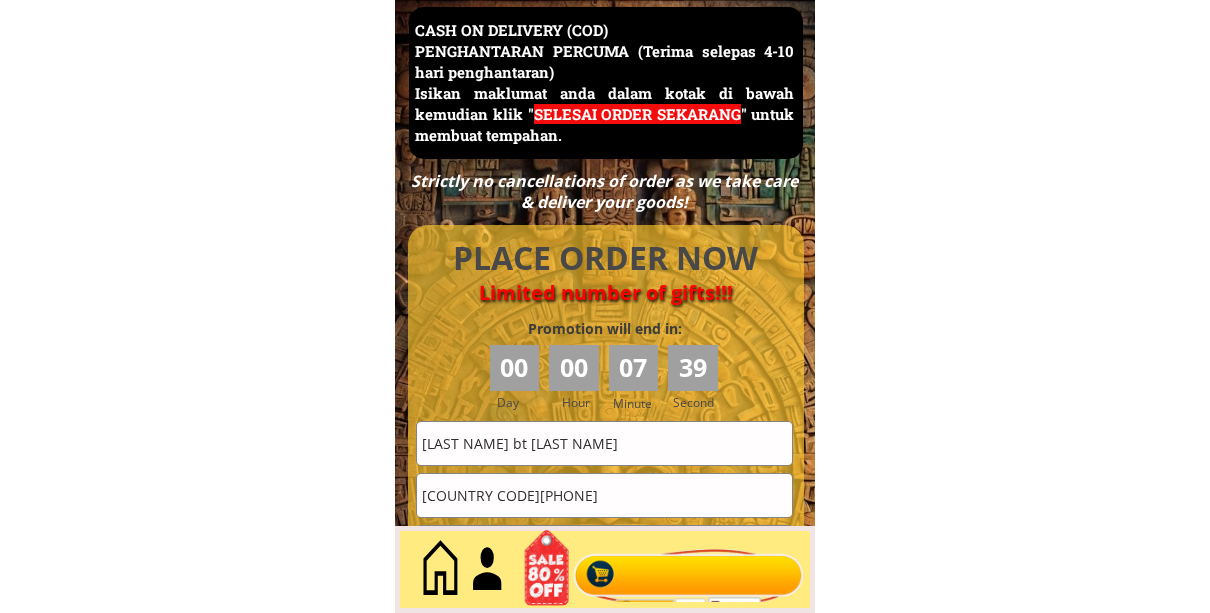 paste on "601161525733" 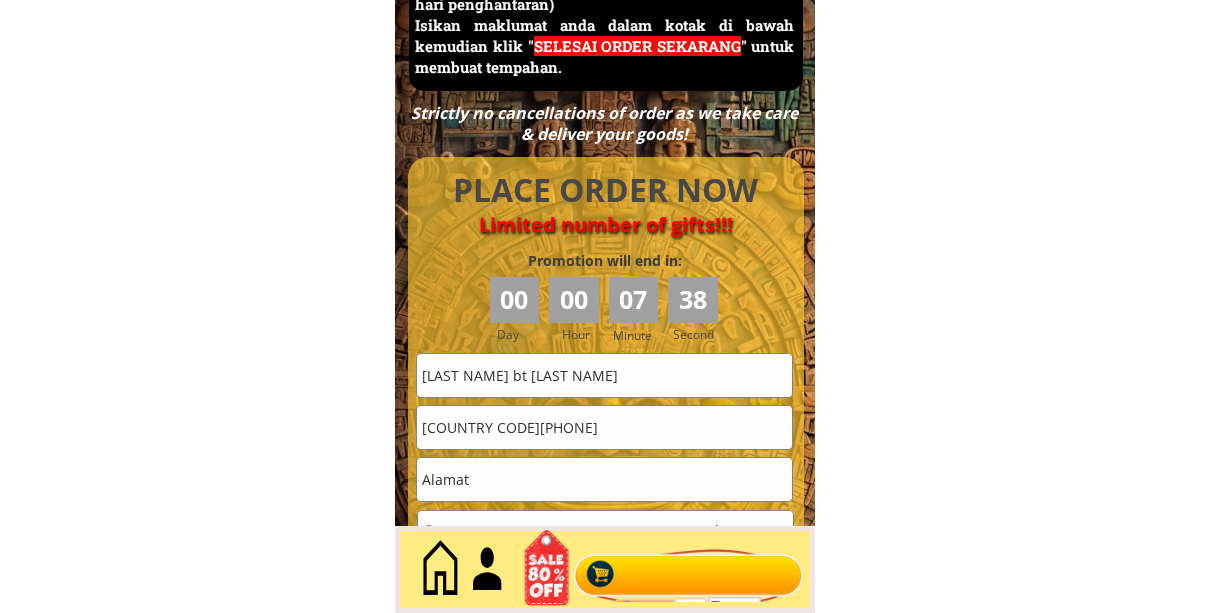 scroll, scrollTop: 8843, scrollLeft: 0, axis: vertical 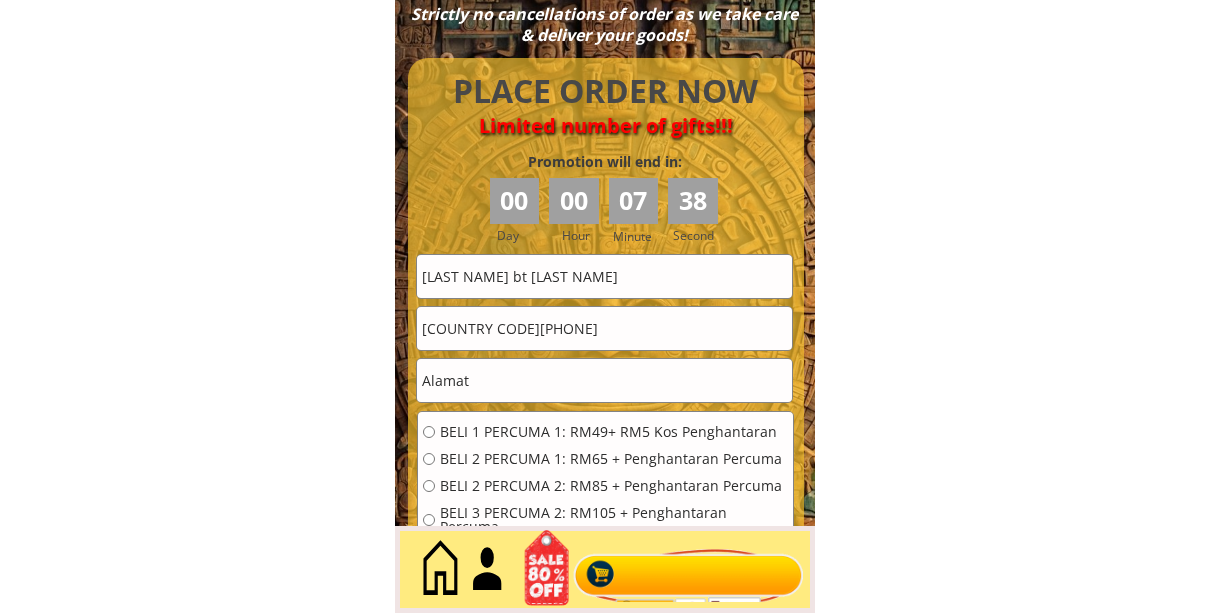 type on "601161525733" 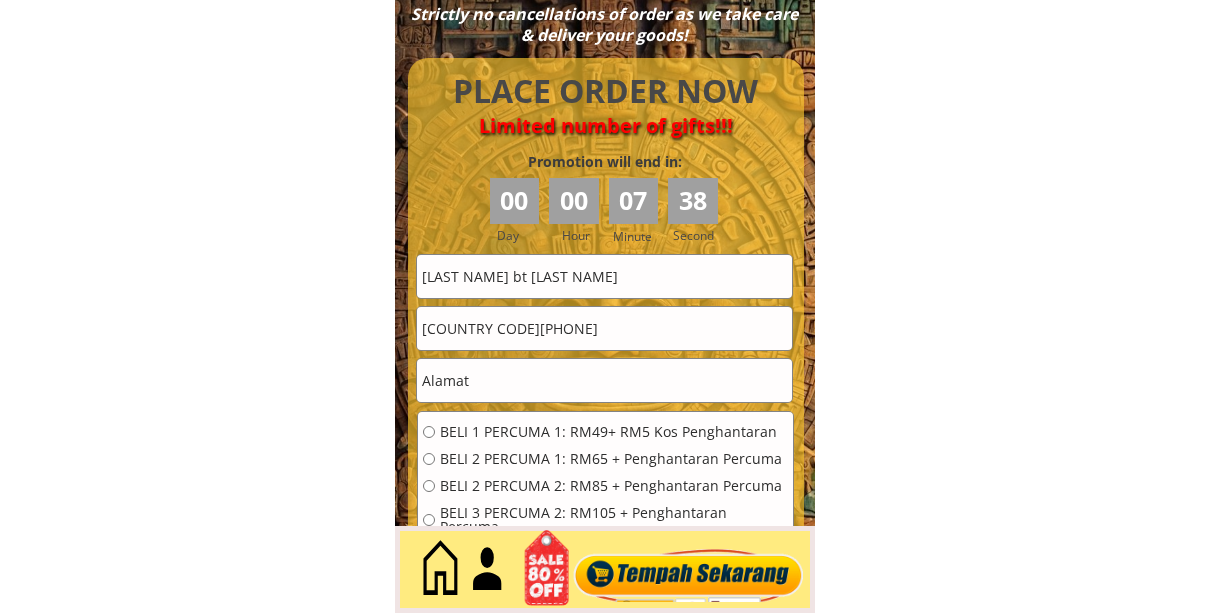 click at bounding box center [604, 380] 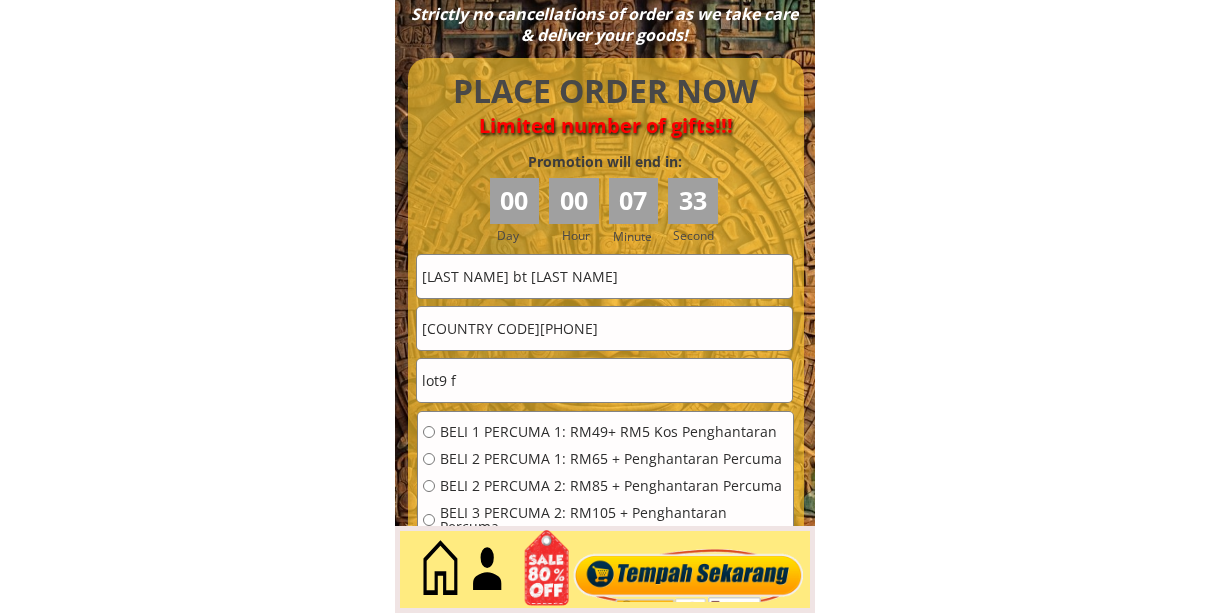 type on "lot9 f" 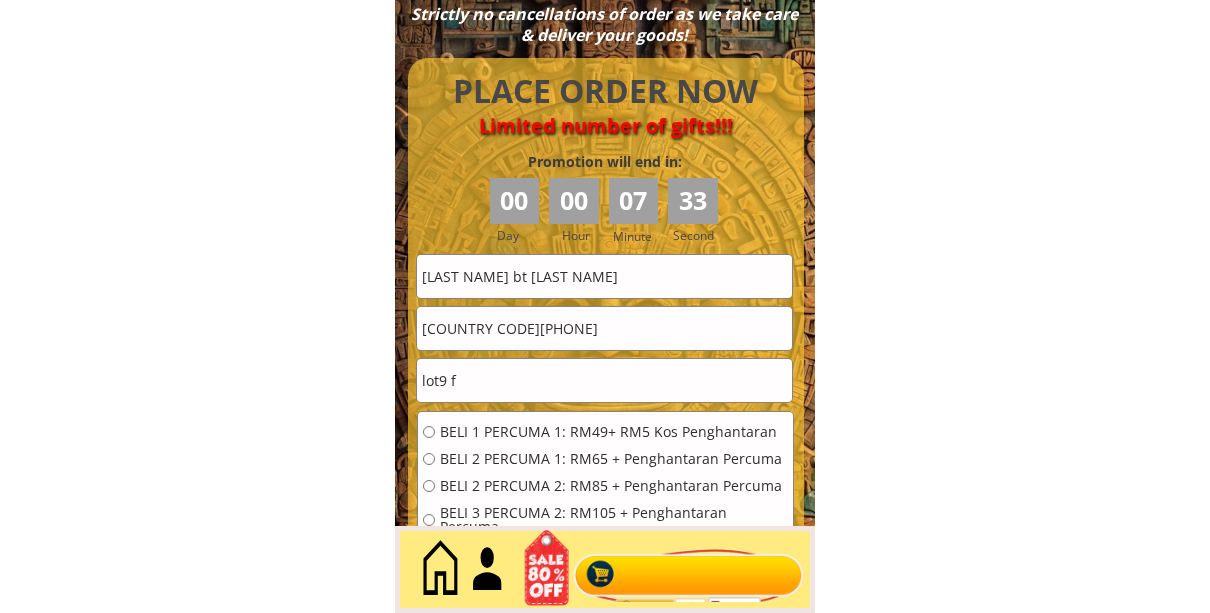 click on "BELI 1 PERCUMA 1: RM49+ RM5 Kos  Penghantaran" at bounding box center (614, 432) 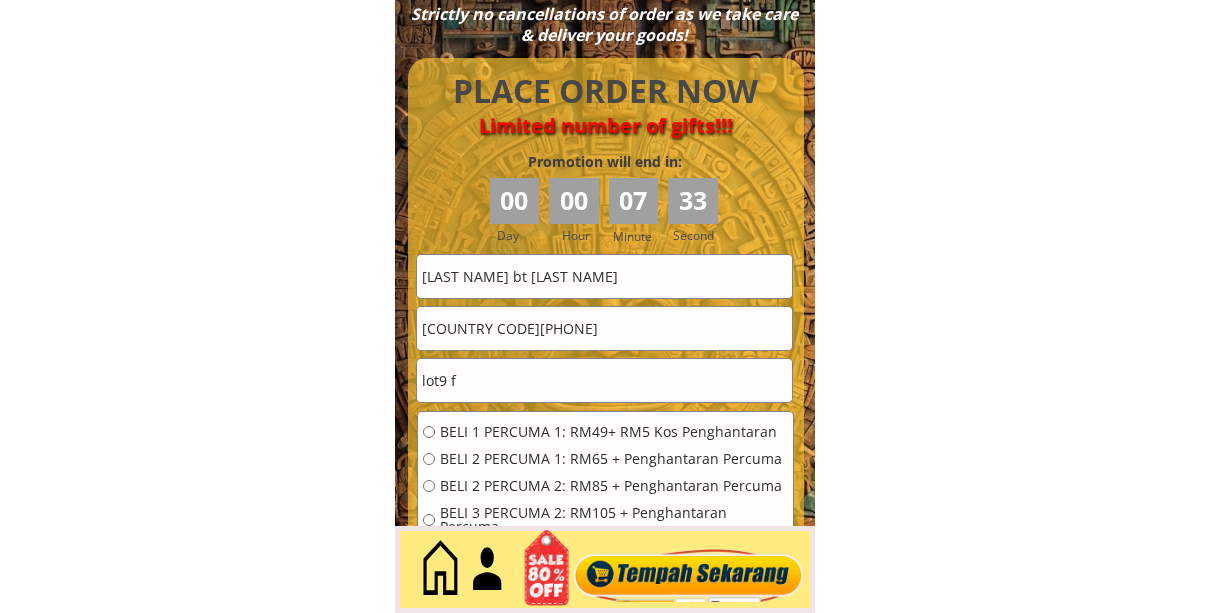 radio on "true" 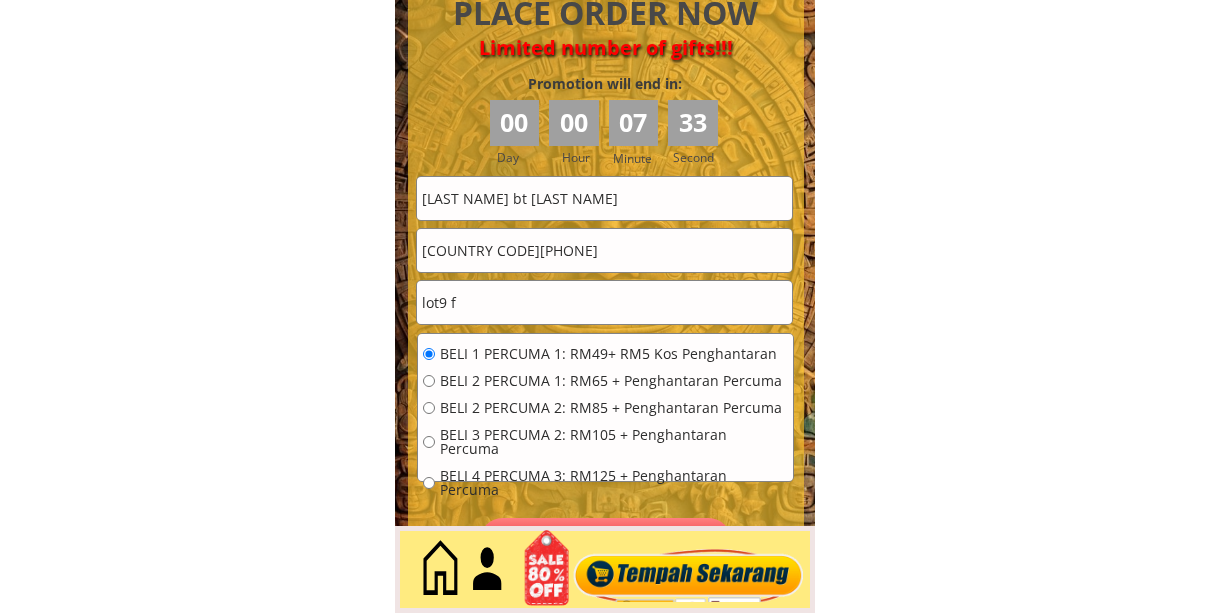 scroll, scrollTop: 9009, scrollLeft: 0, axis: vertical 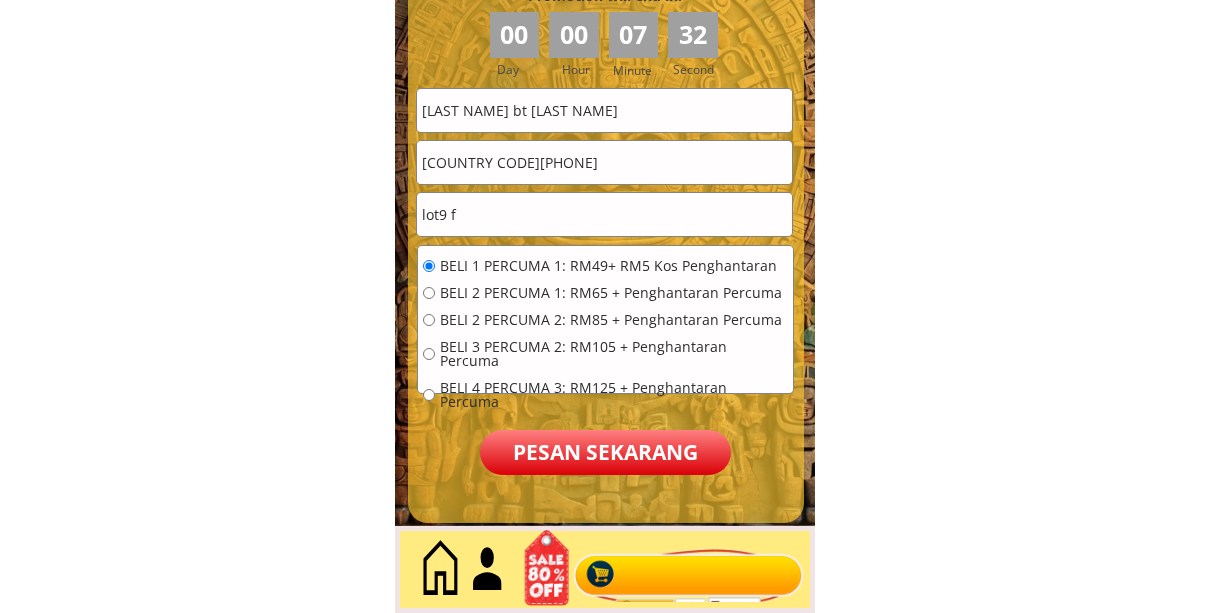 click on "Pesan sekarang" at bounding box center (605, 452) 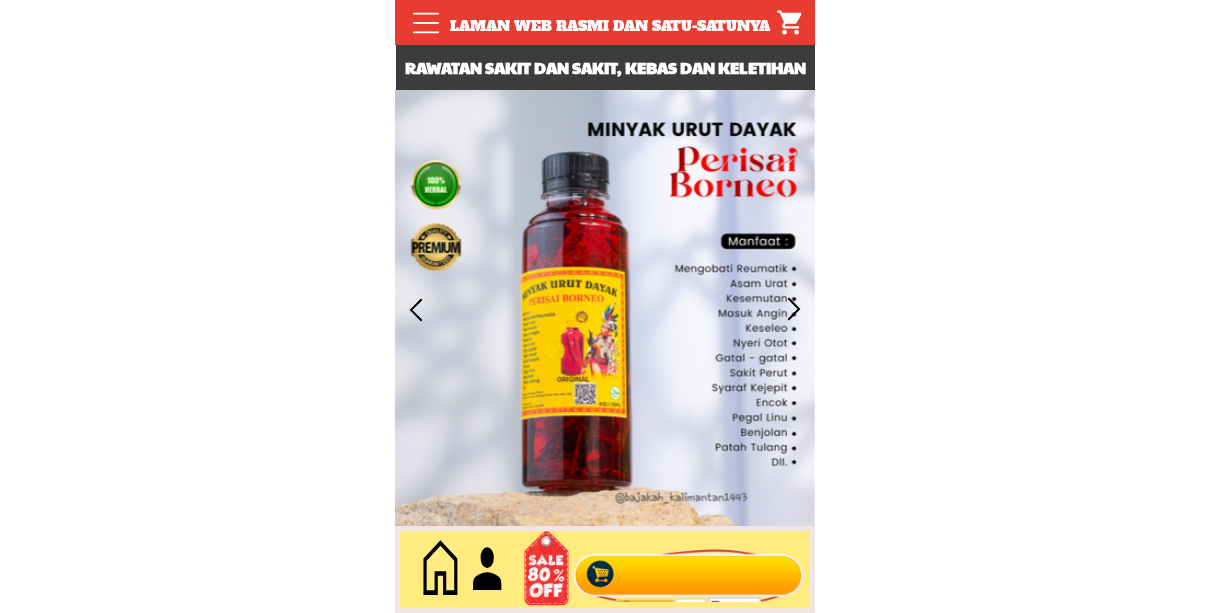 scroll, scrollTop: 0, scrollLeft: 0, axis: both 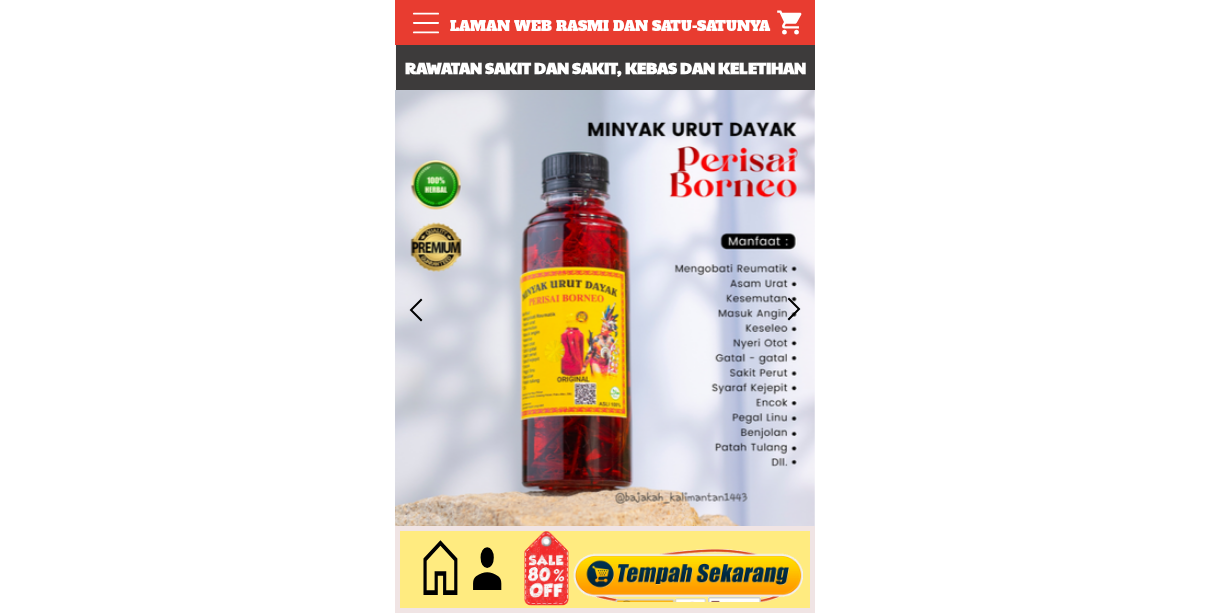 click at bounding box center (689, 570) 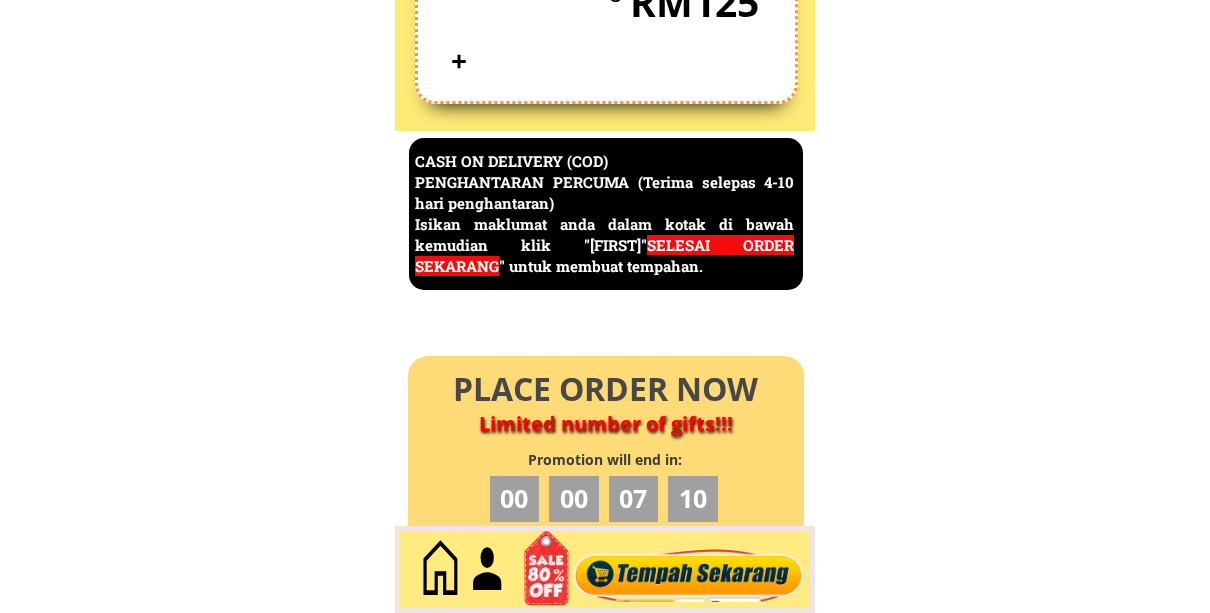 scroll, scrollTop: 8676, scrollLeft: 0, axis: vertical 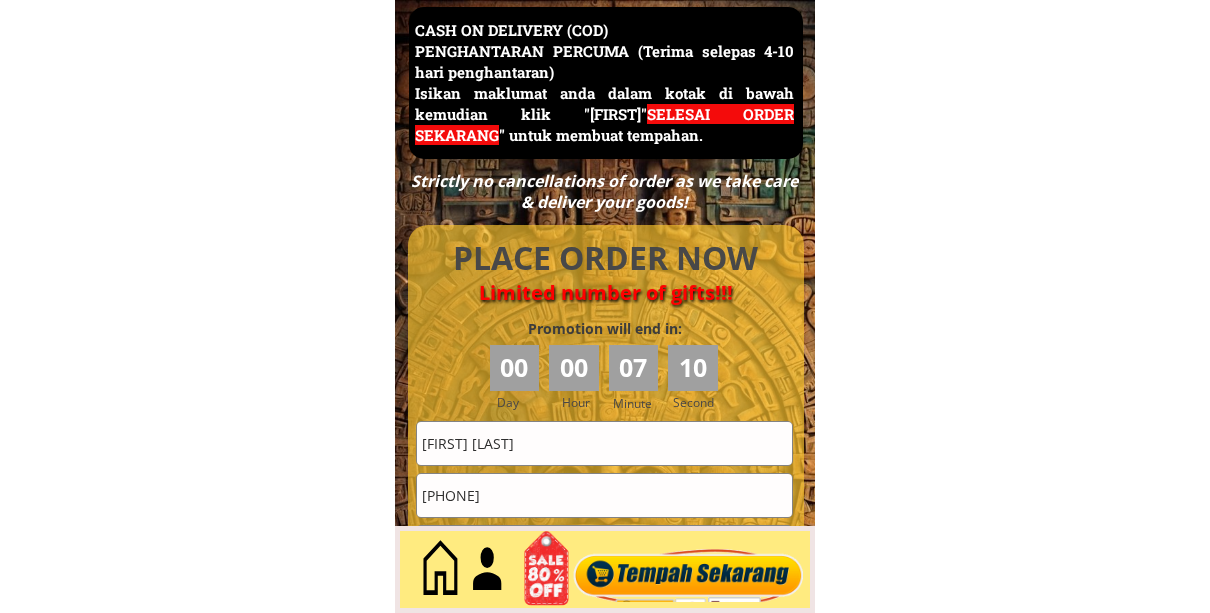 click on "Zabidah bt zainal" at bounding box center [604, 443] 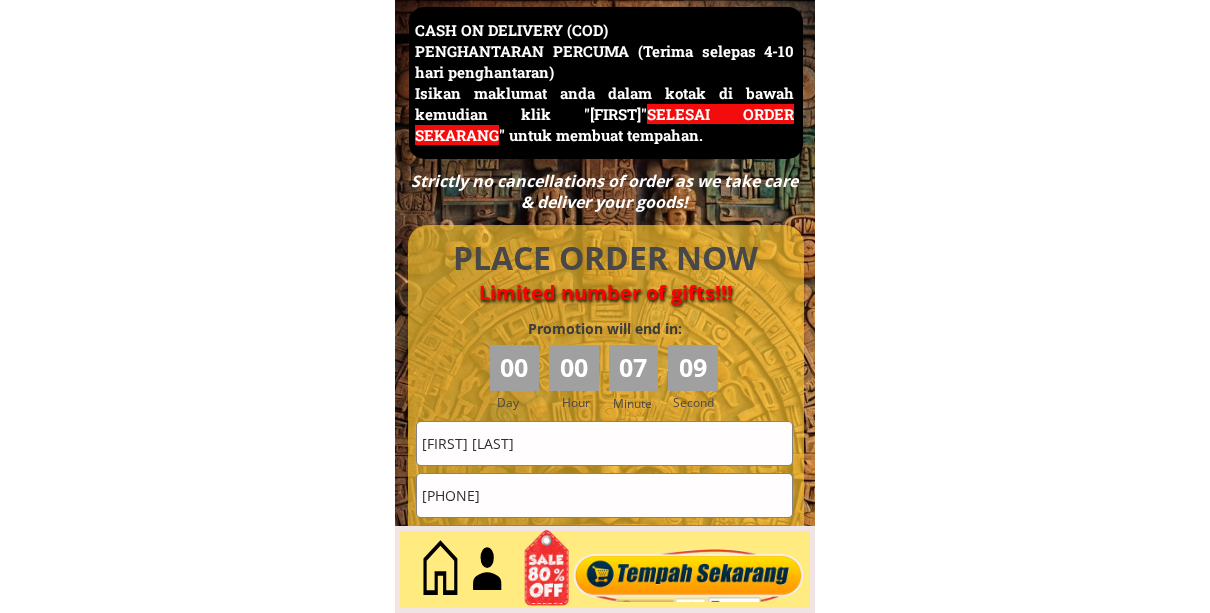 click on "Zabidah bt zainal" at bounding box center (604, 443) 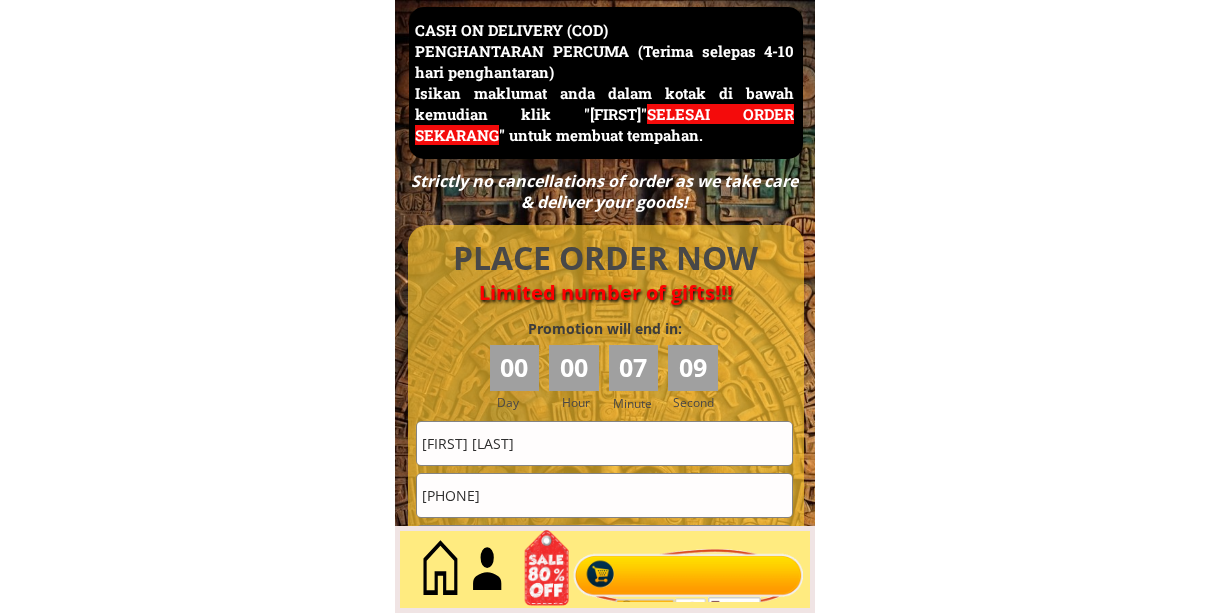 click on "Zabidah bt zainal" at bounding box center [604, 443] 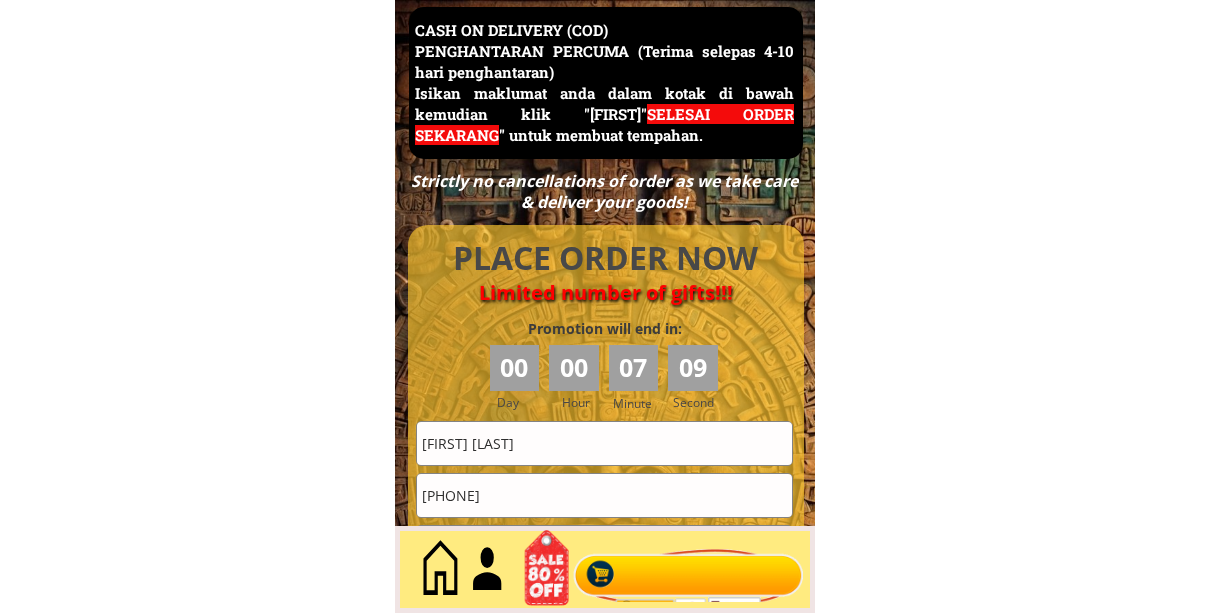 click on "Zabidah bt zainal" at bounding box center [604, 443] 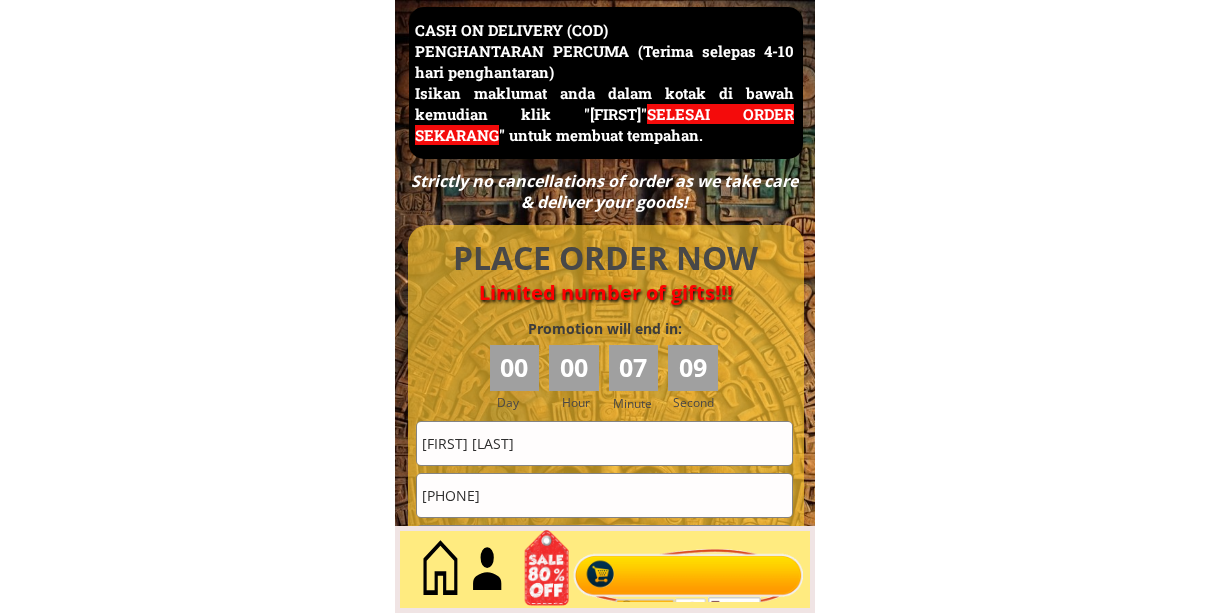 click on "Zabidah bt zainal" at bounding box center (604, 443) 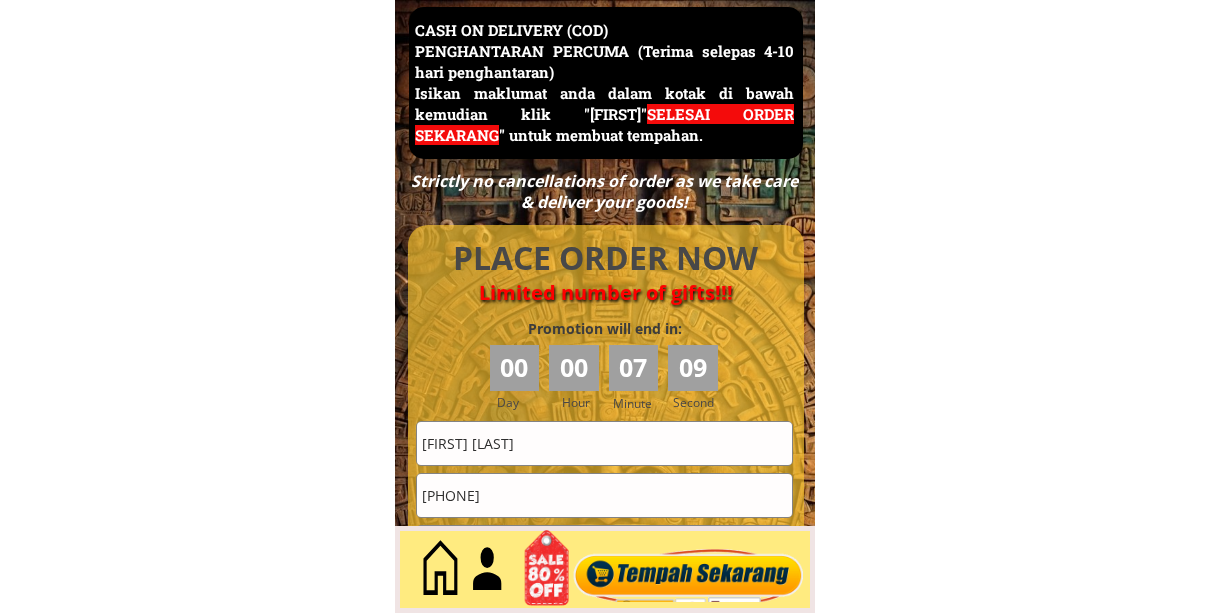 click on "Zabidah bt zainal" at bounding box center [604, 443] 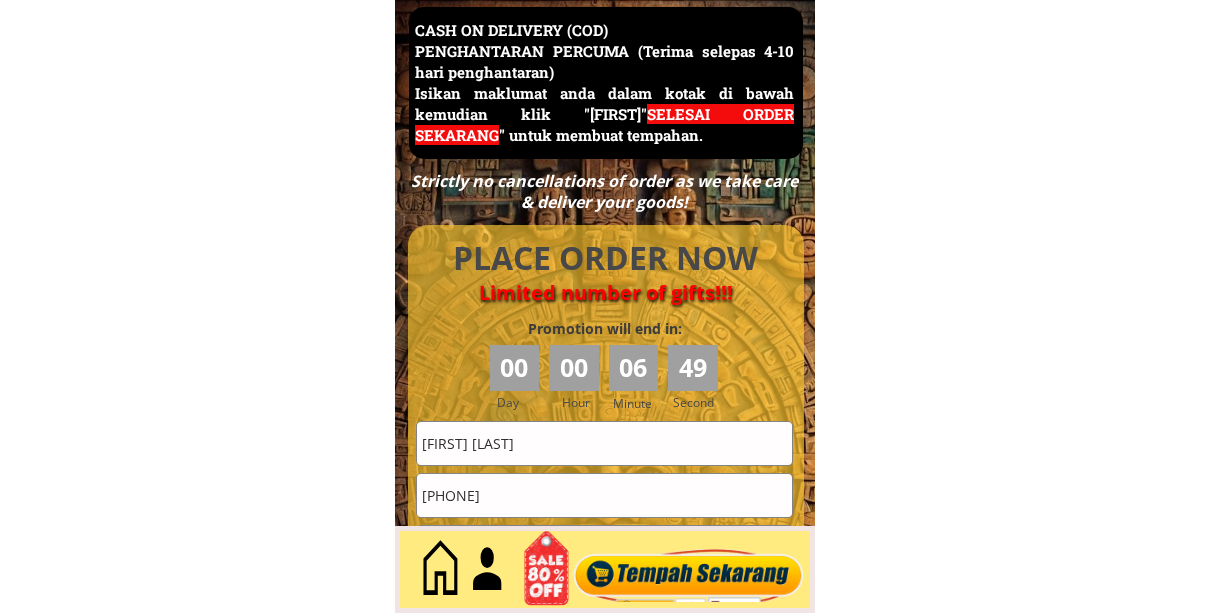 type on "Zakaria bin abdulah" 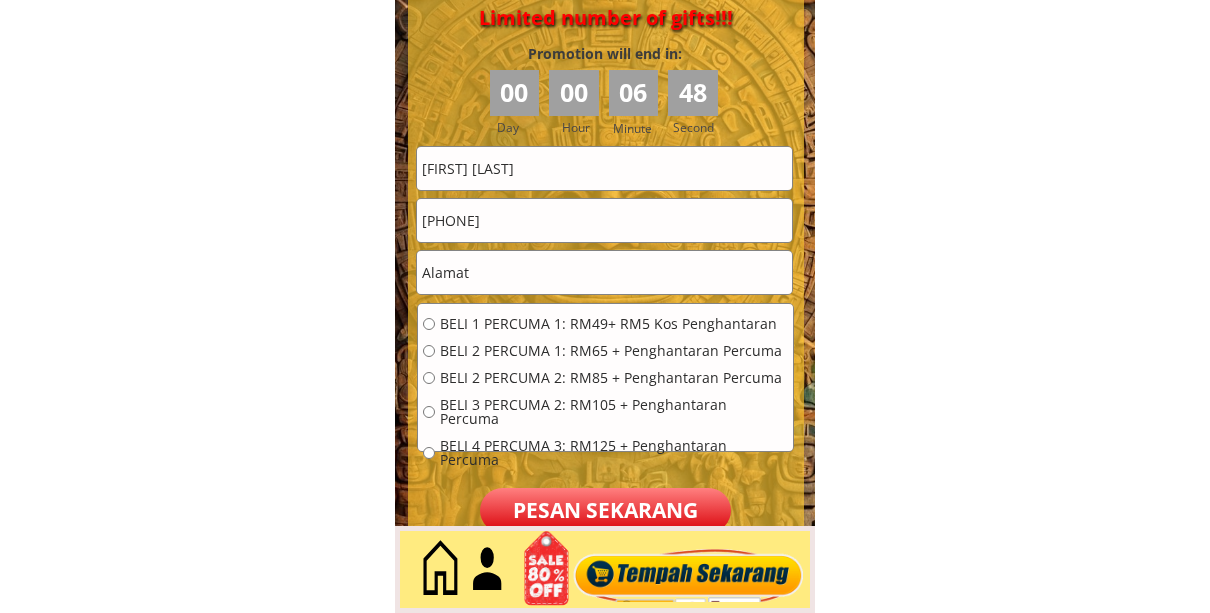 scroll, scrollTop: 9009, scrollLeft: 0, axis: vertical 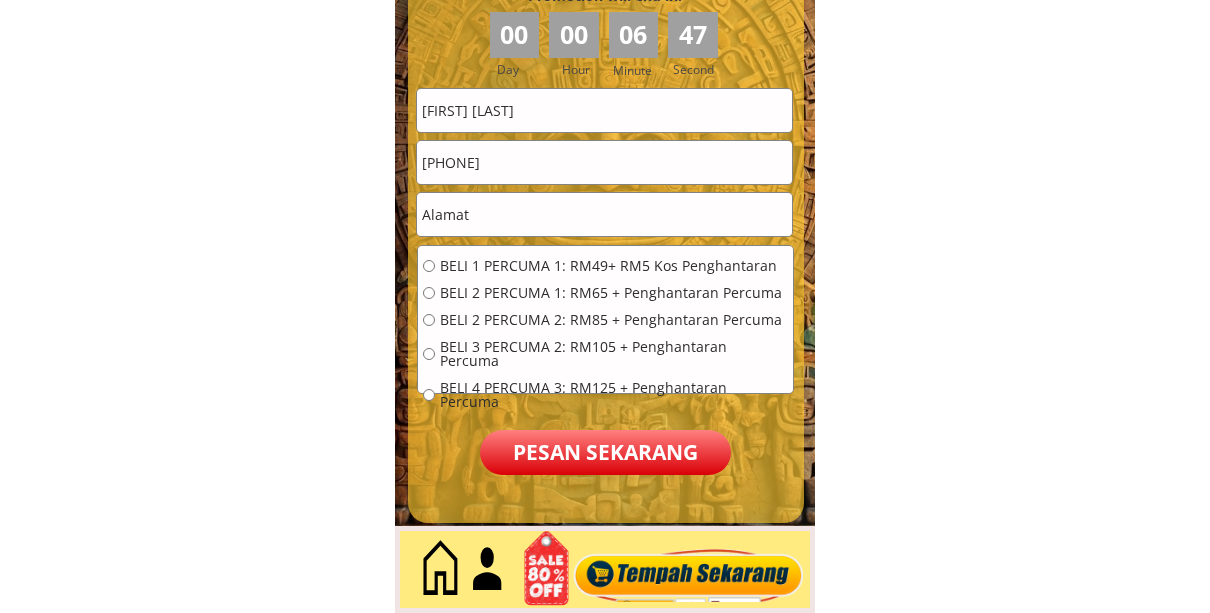 click at bounding box center [604, 214] 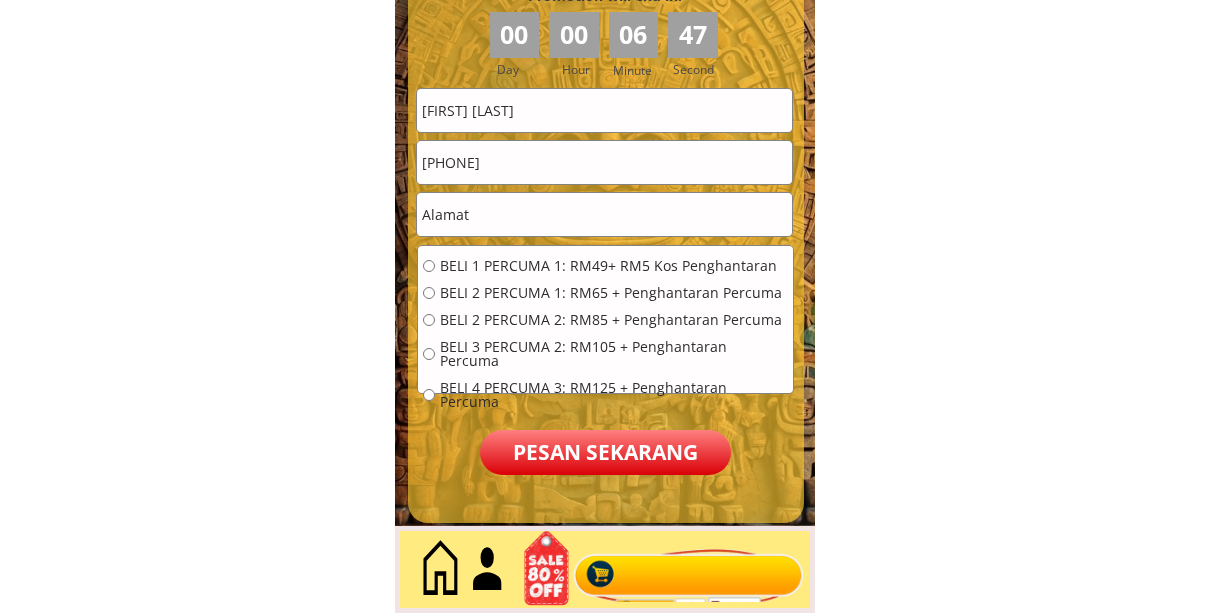 click at bounding box center (604, 214) 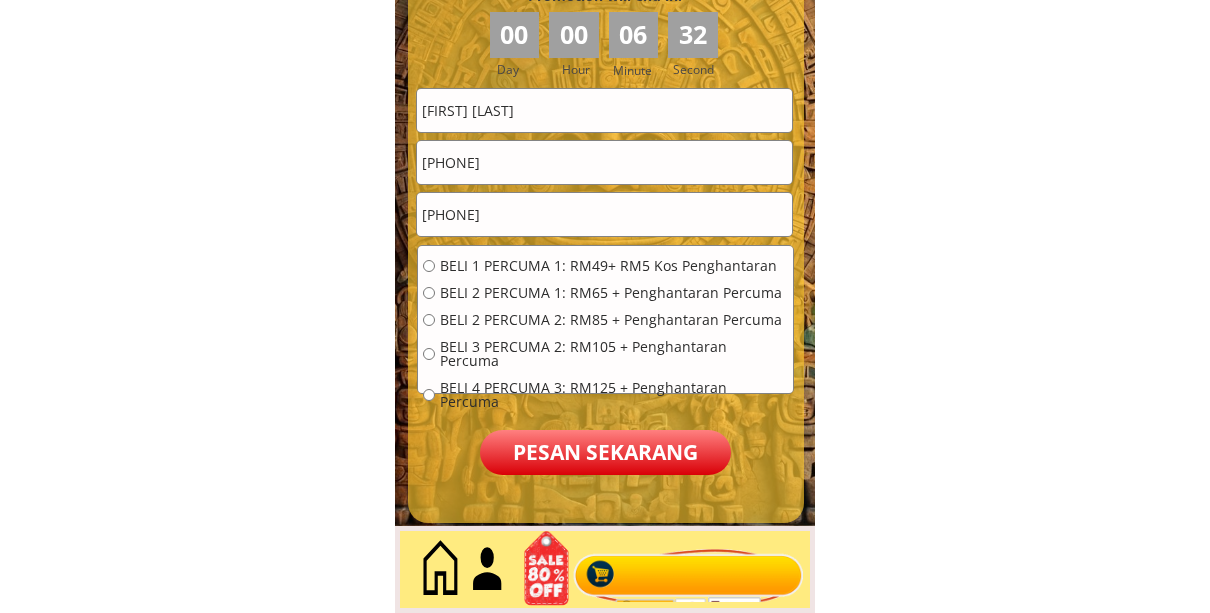 type on "01935430000" 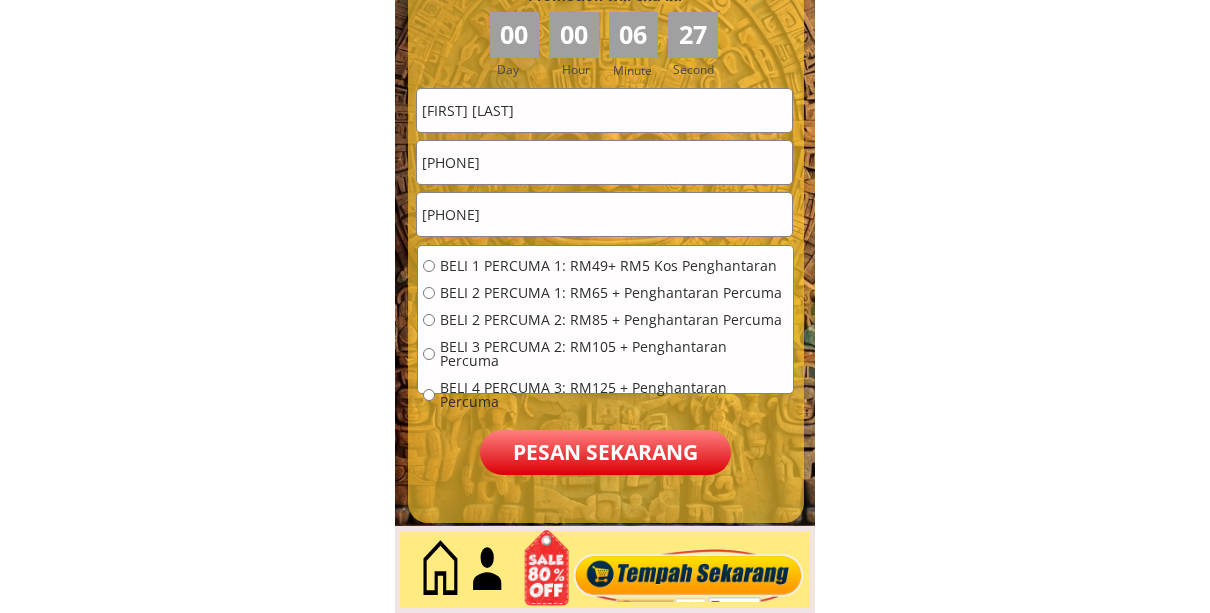 click on "01935430000" at bounding box center (604, 214) 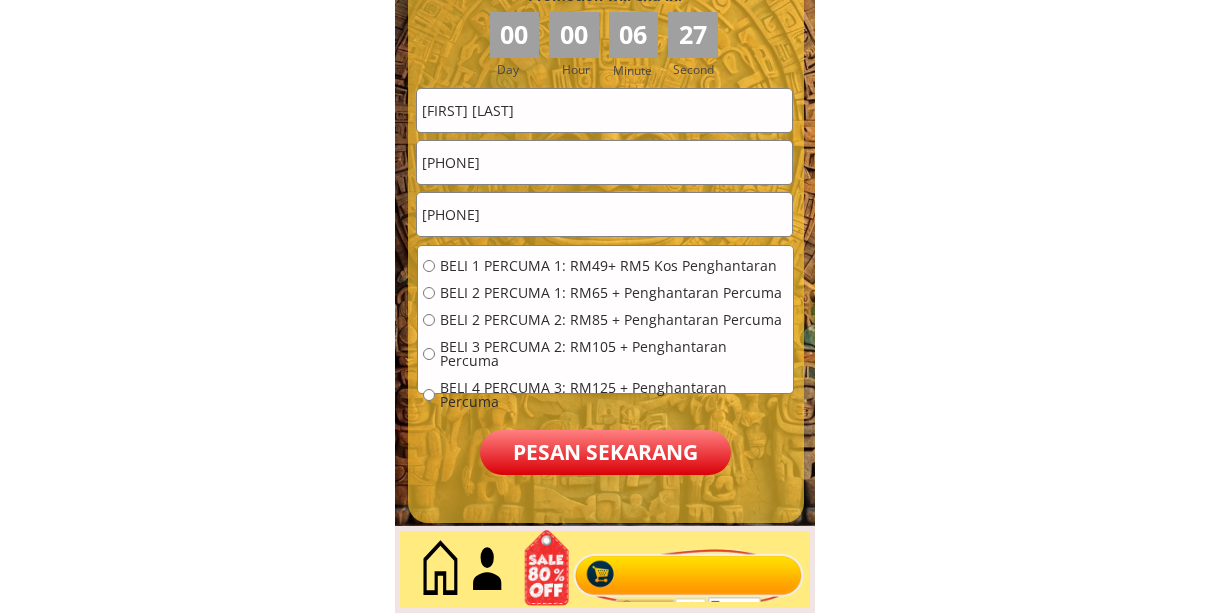 click on "01935430000" at bounding box center [604, 214] 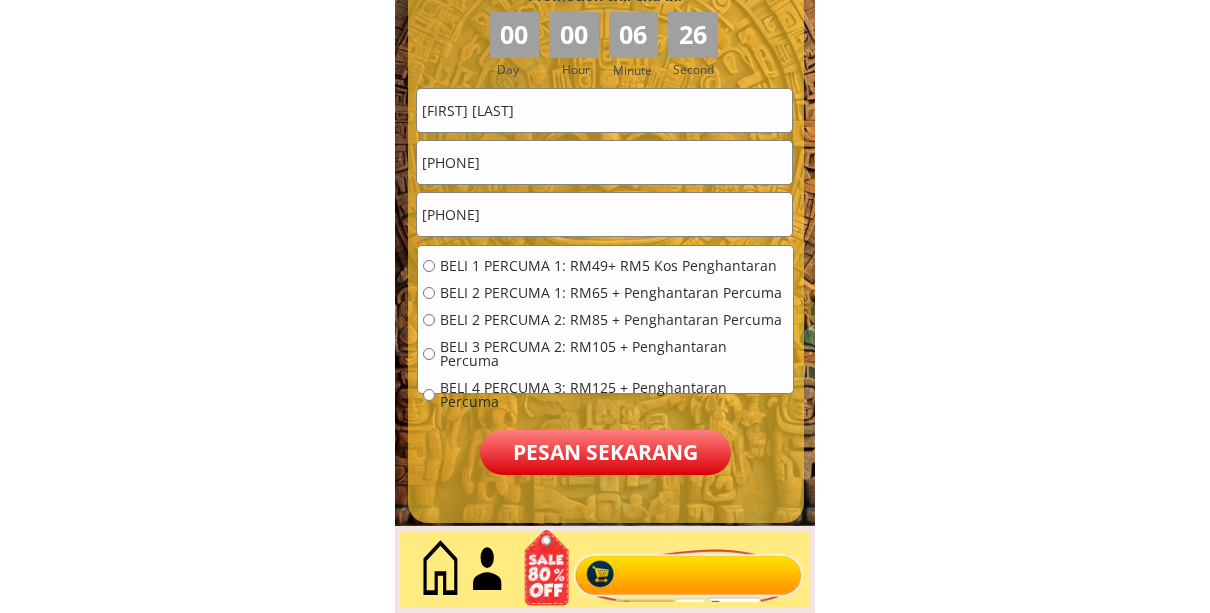 drag, startPoint x: 569, startPoint y: 173, endPoint x: 447, endPoint y: 185, distance: 122.588745 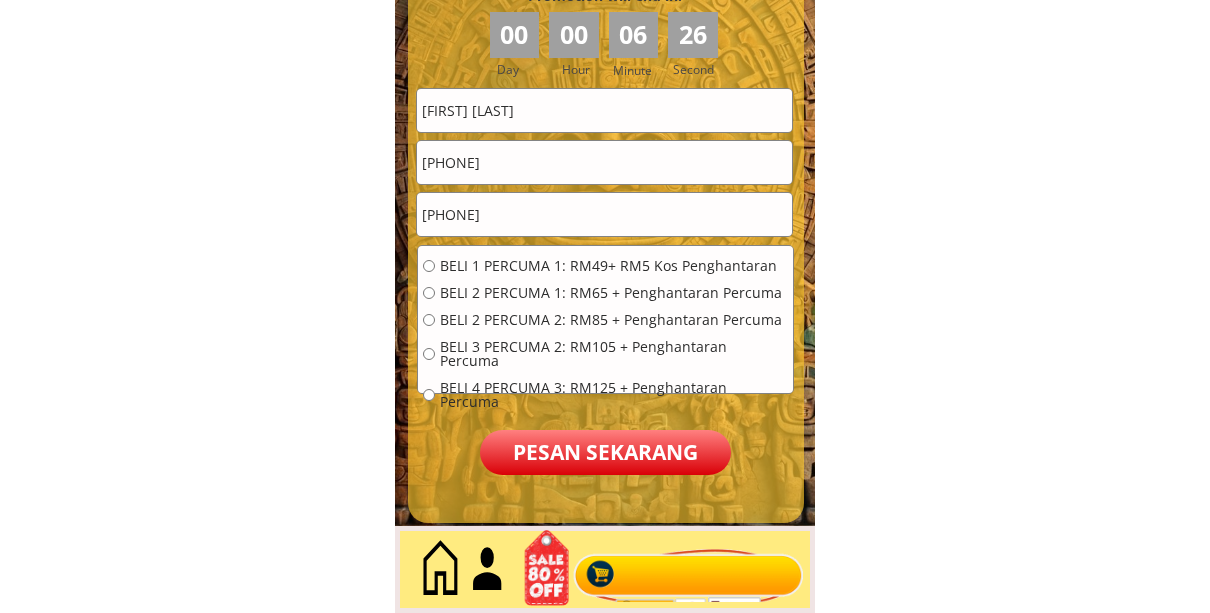click on "Laman web rasmi dan satu-satunya     MINYAK URUT DAYAK Rawatan sakit dan sakit, kebas dan keletihan terjual 12k Penghantaran percuma 4.9/5 (1.2k) Produk teratas Alat Pertanian Jepun Minyak urut penjagaan yang menenangkan hutan serbaguna ini bagus untuk semua sakit luar badan..100% herba semulajadi. Tidak panas, sesuai untuk semua peringkat umur. Penyelesaian yang berkesan untuk mereka yang mempunyai masalah SAKIT LUTUT/SEMASA3/SENDI/NESSITI INFO Minyak urut Ibu ida dayak ✅ boleh buat minyak urut selepas bersalin dan sapu pada baby
✅yang terkena air panas dan minyak panas elok sapu..sapu dan InsyaAllah tak gelembong..cepat sembuh.
✅sakit kebas2, lenguh2,bengkak2 kaki tangan,sakit saraf,frozen shoulder,trigger finger boleh sapu
✅untuk semua penyakit kulit boleh sapu
✅yang ada sakit lutut boleh sapu sebab ramai dah berjaya sembuh
✅batuk dan asma sapu dada dan belakang..minum madu juga
✅buasir luaran sapu pada bahagian yang terkeluar akan kecut dan sembuh
Sakit pinggang
Cakera Slip" at bounding box center [605, -3400] 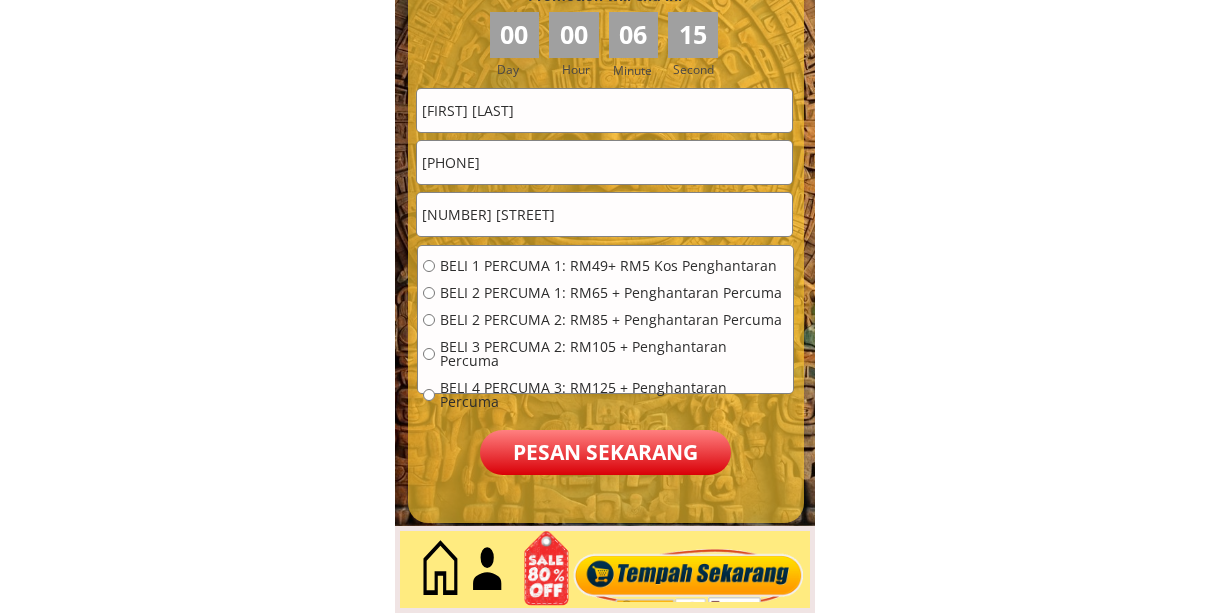 drag, startPoint x: 517, startPoint y: 222, endPoint x: 582, endPoint y: 230, distance: 65.490456 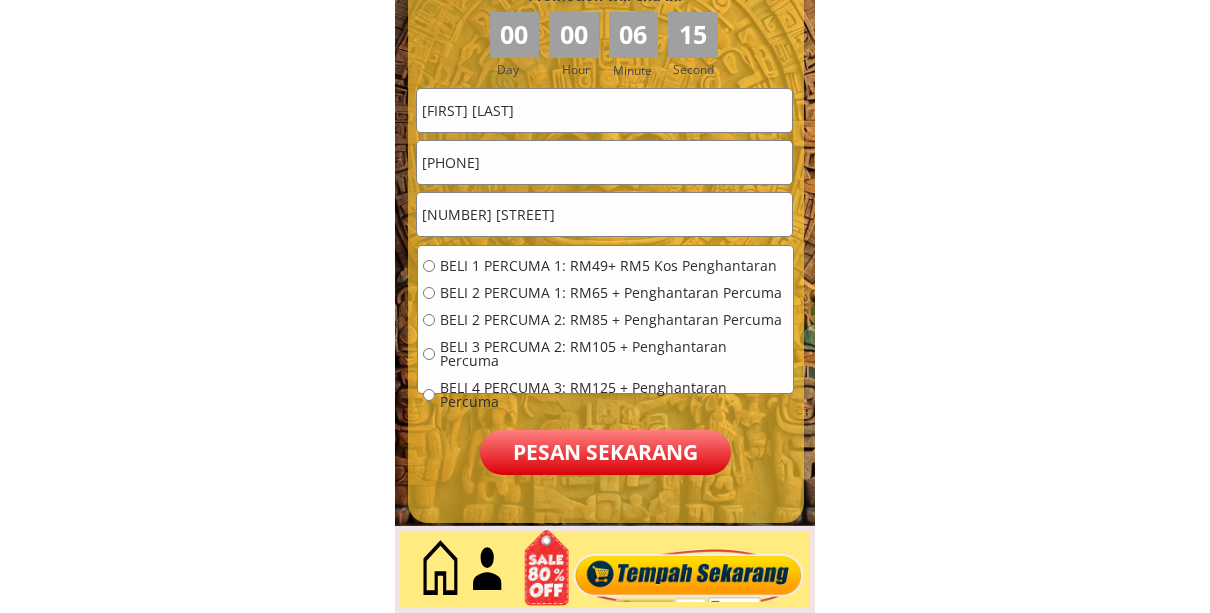 click on "Lot 2755 jahan" at bounding box center (604, 214) 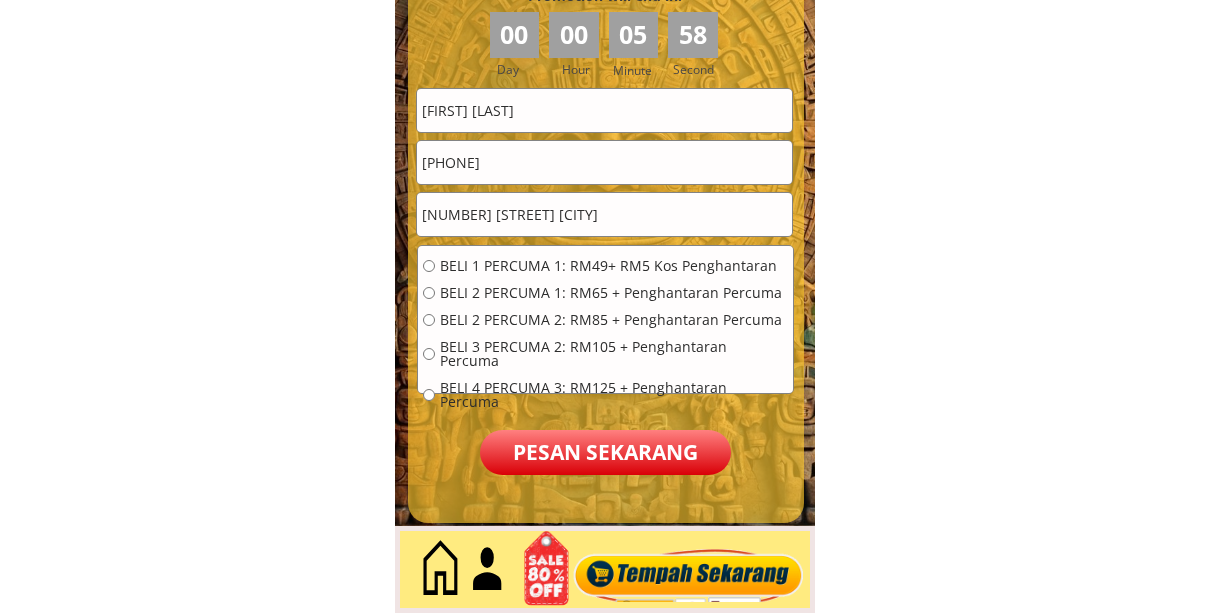 click on "Lot 2755 jalan celcom" at bounding box center (604, 214) 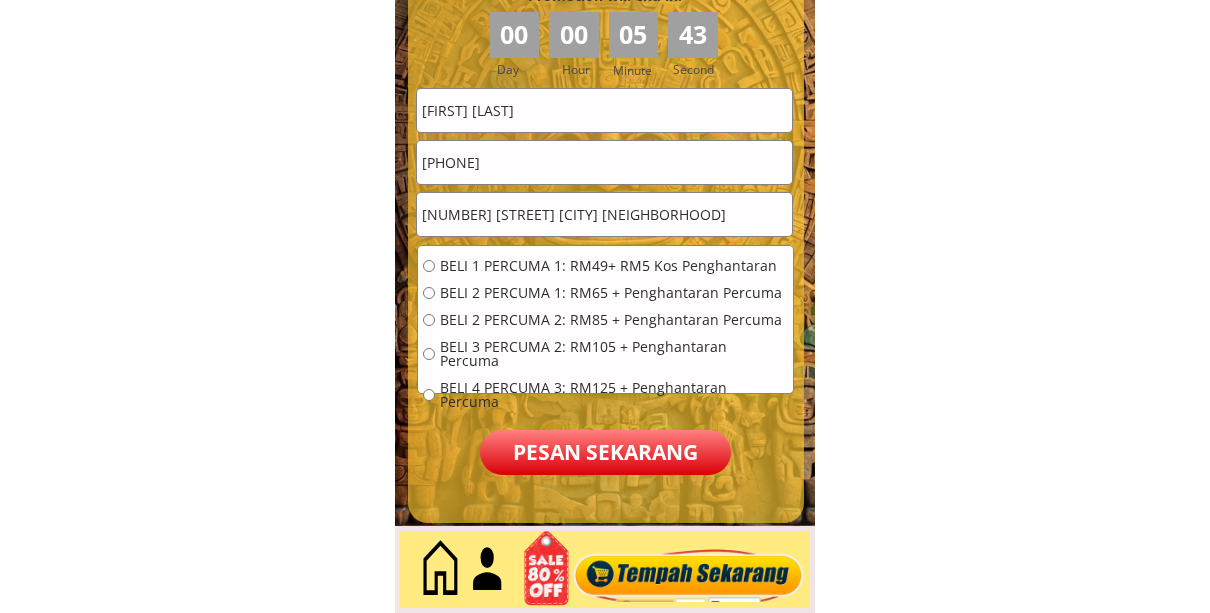 type on "Lot 2755 jalan celcom kg bukit gasting" 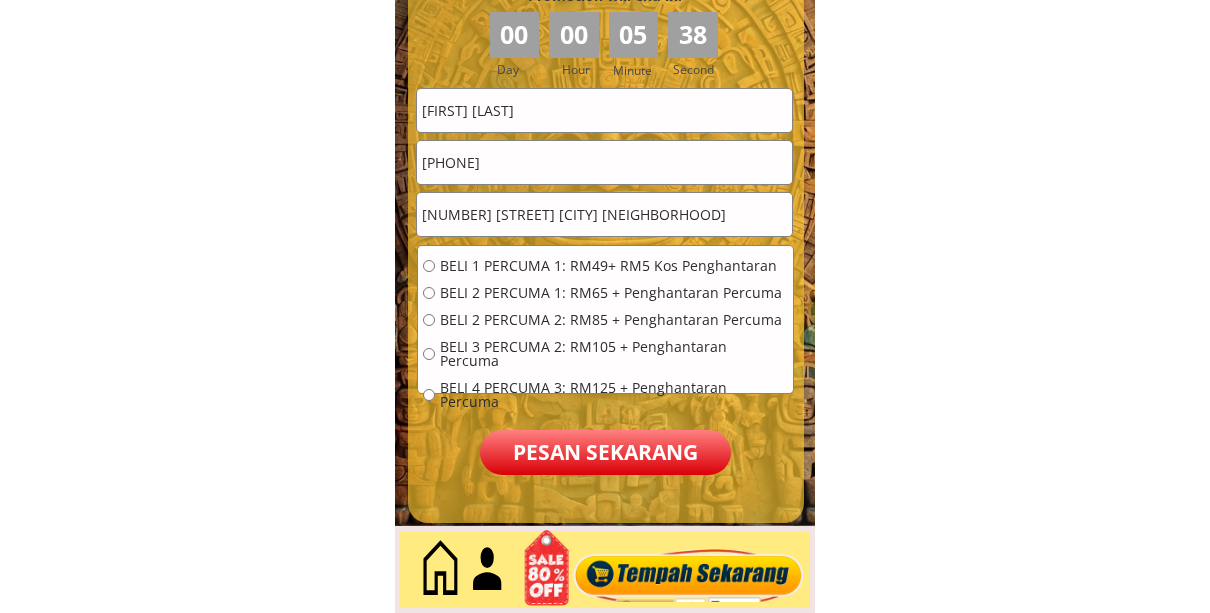 click on "BELI 1 PERCUMA 1: RM49+ RM5 Kos  Penghantaran" at bounding box center (614, 266) 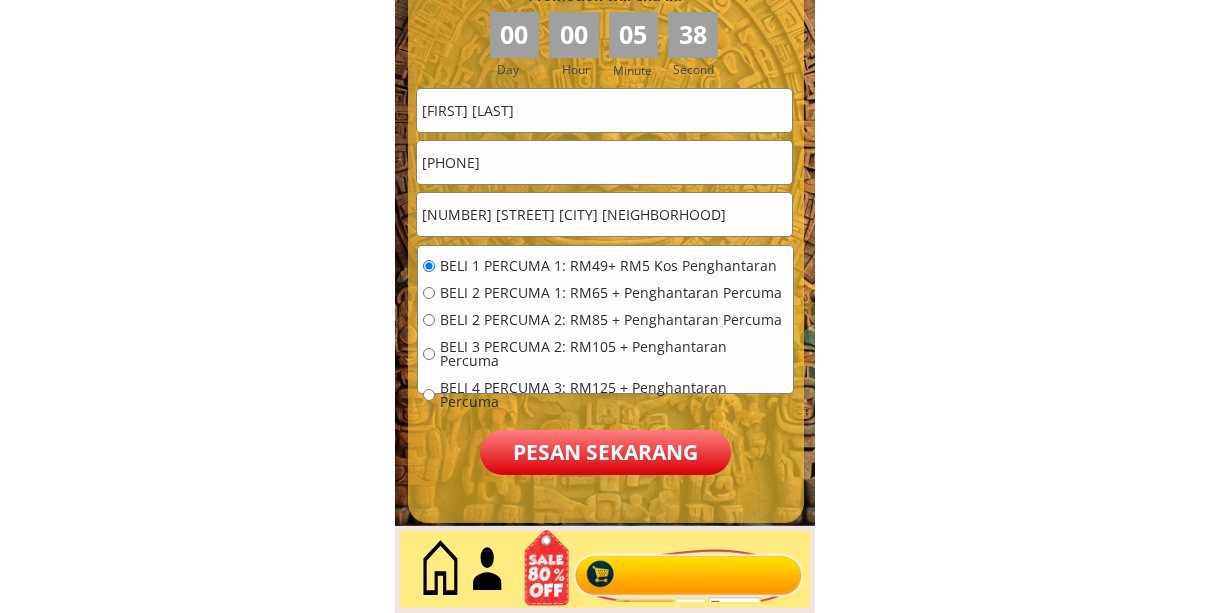 click on "Pesan sekarang" at bounding box center [605, 452] 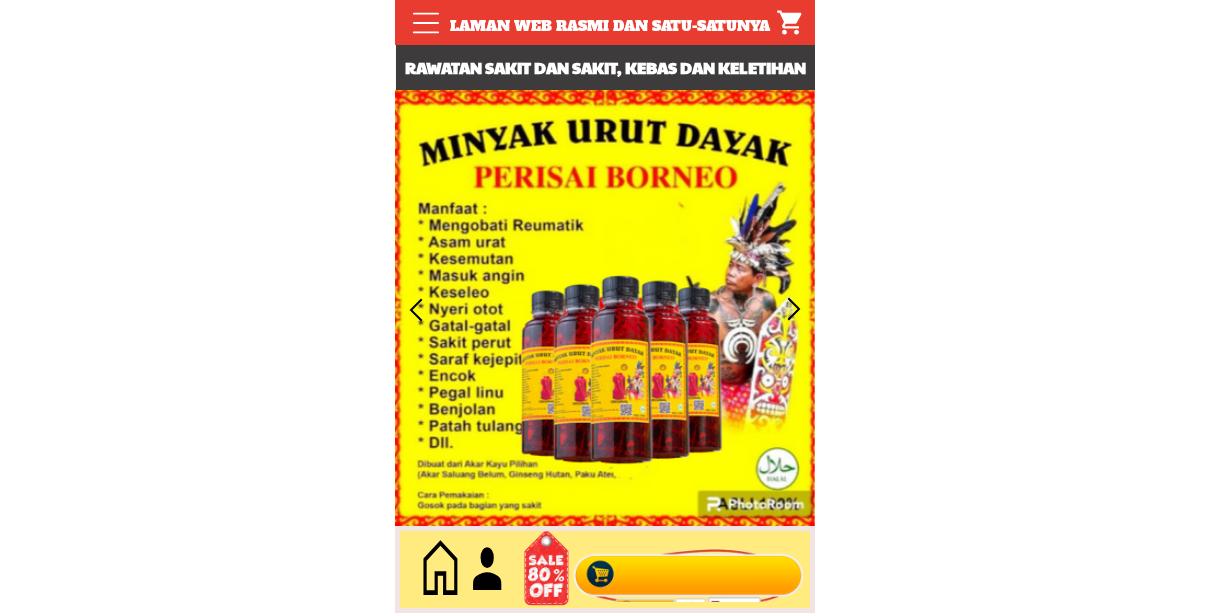 scroll, scrollTop: 0, scrollLeft: 0, axis: both 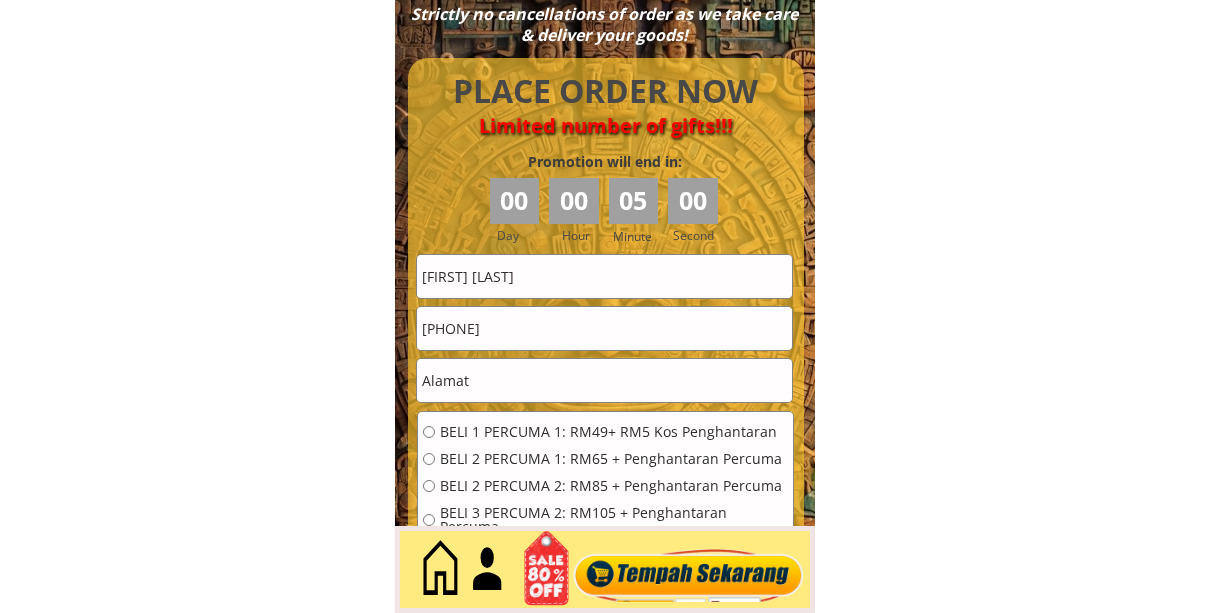 click on "[FIRST] [LAST]" at bounding box center (604, 276) 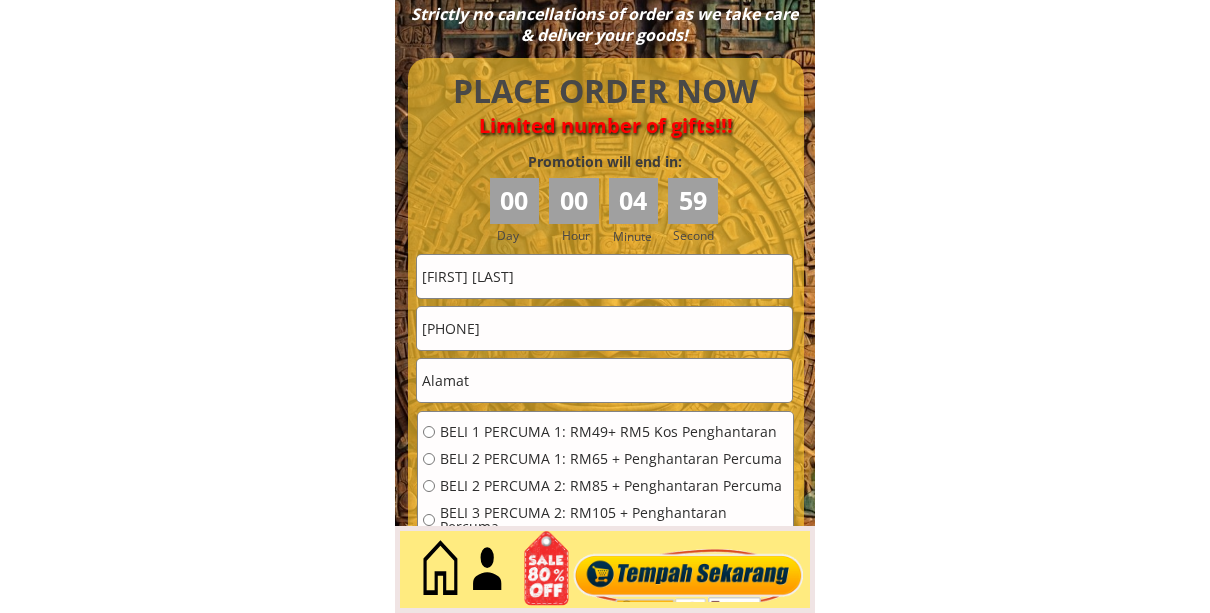 click on "Zakaria bin abdulah" at bounding box center (604, 276) 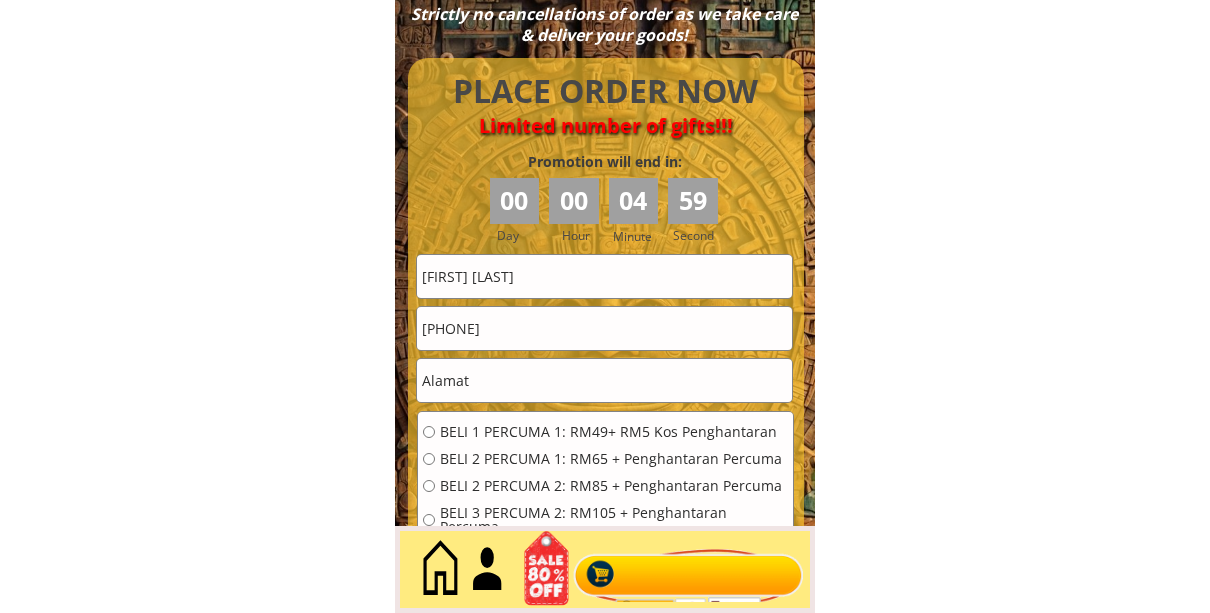 click on "Zakaria bin abdulah" at bounding box center (604, 276) 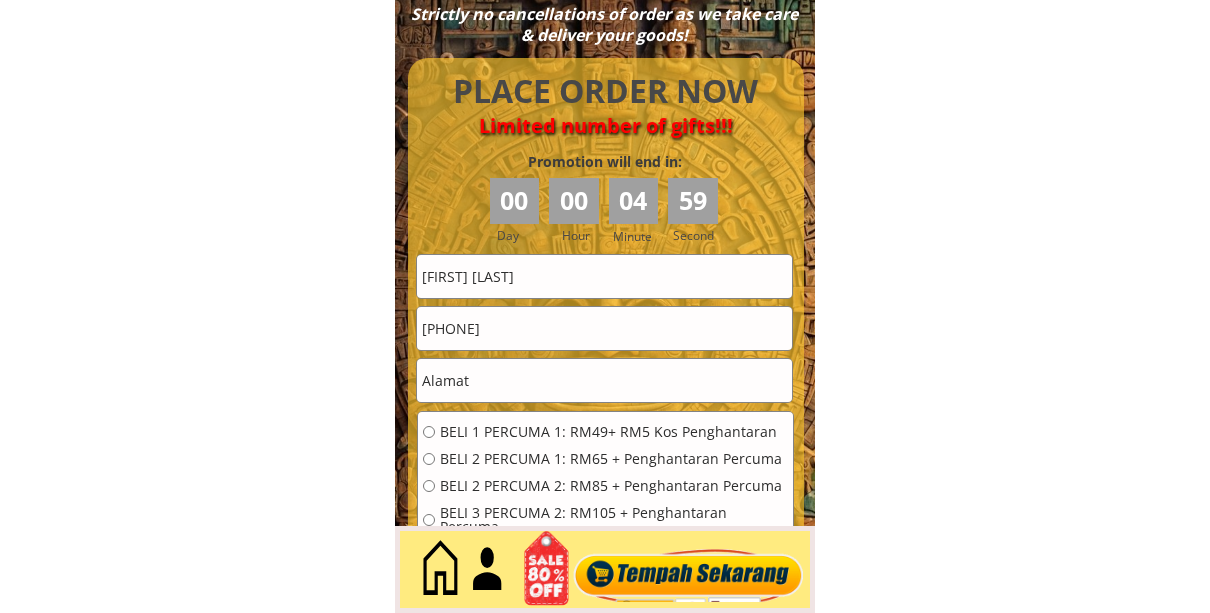paste on "[LAST] [LAST] [LAST]" 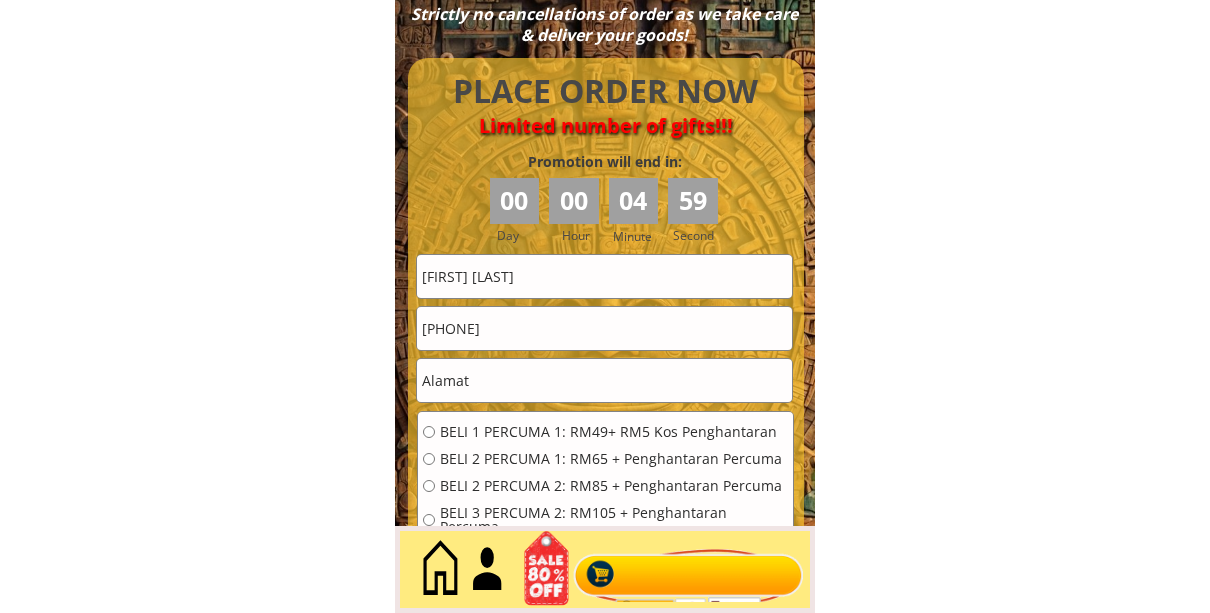 type on "[LAST] [LAST] [LAST]" 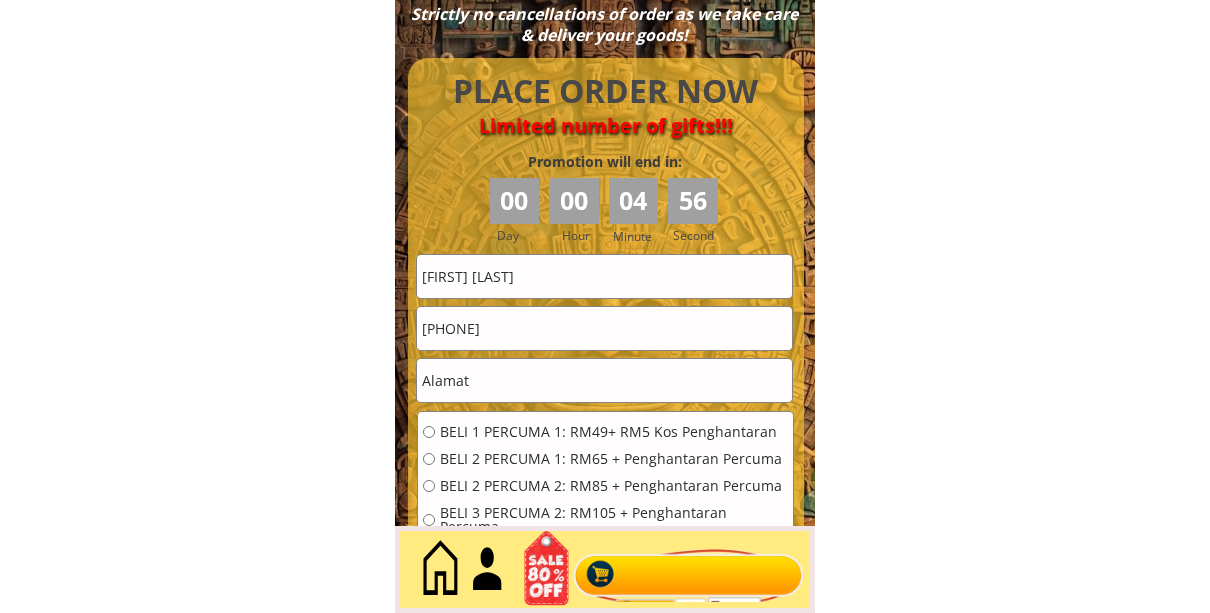 click on "01935430000" at bounding box center [604, 328] 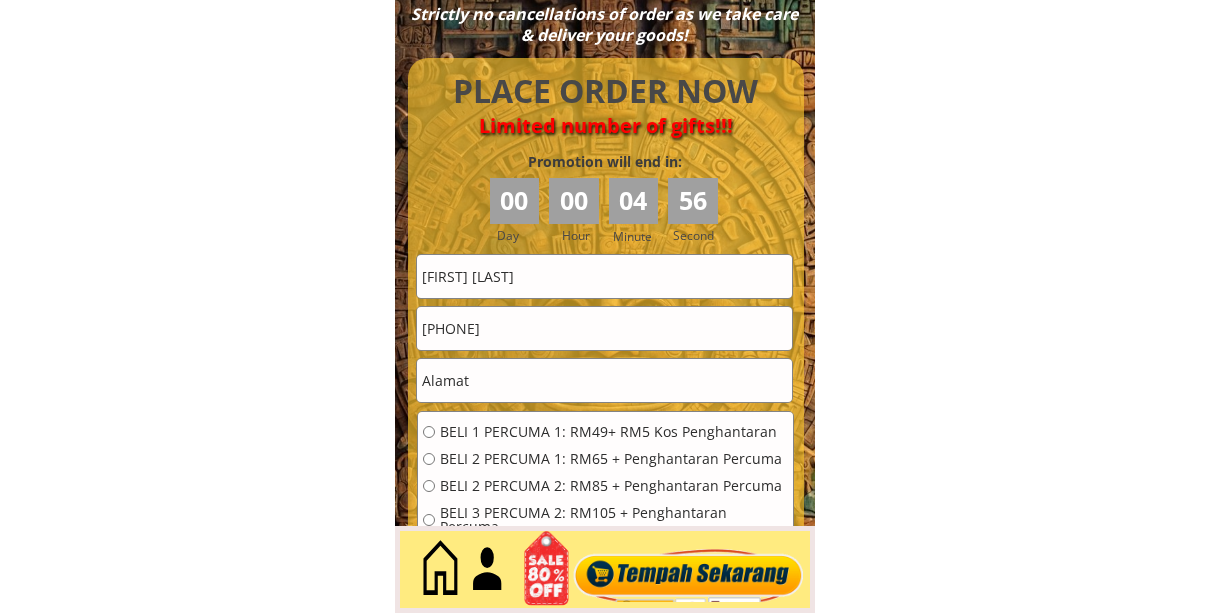 click on "01935430000" at bounding box center [604, 328] 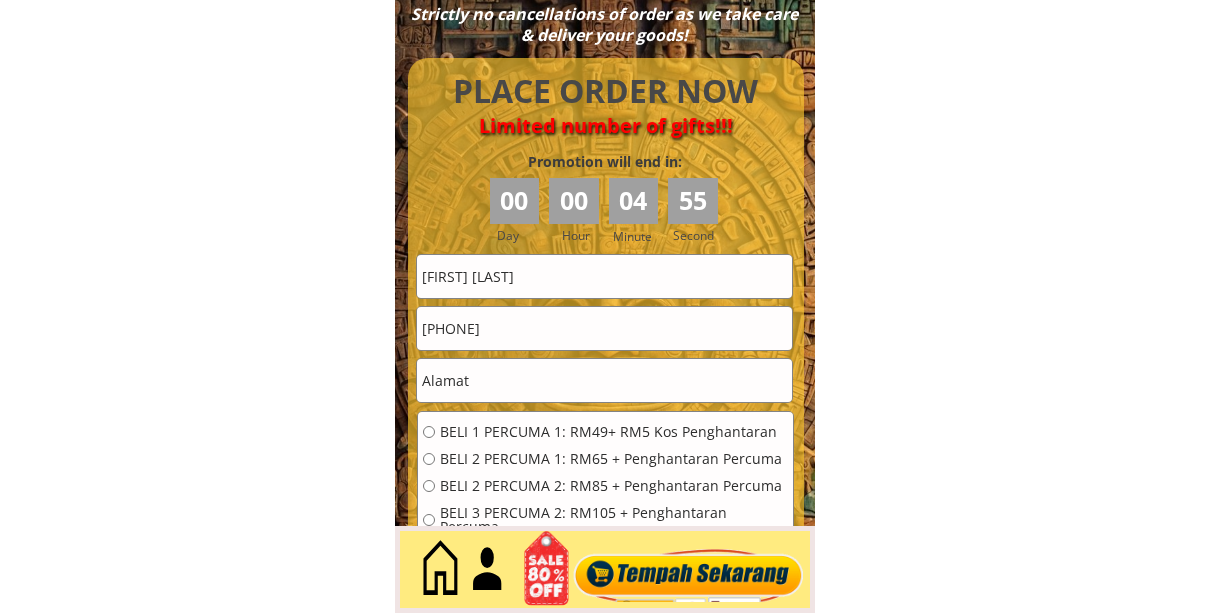 type on "[PHONE]" 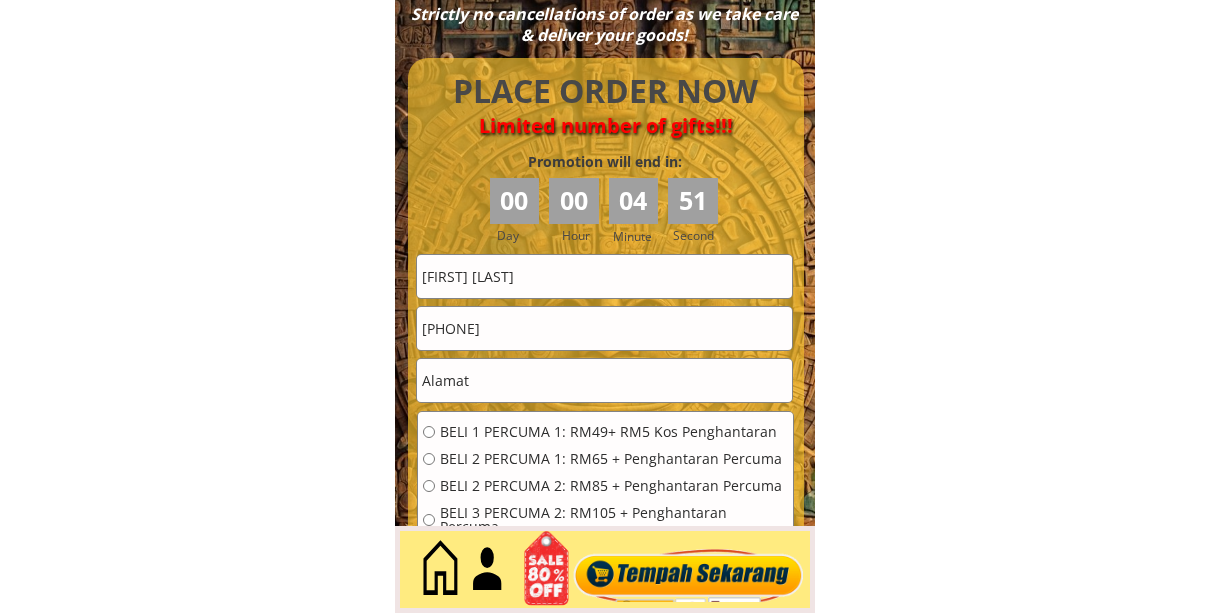 click at bounding box center (604, 380) 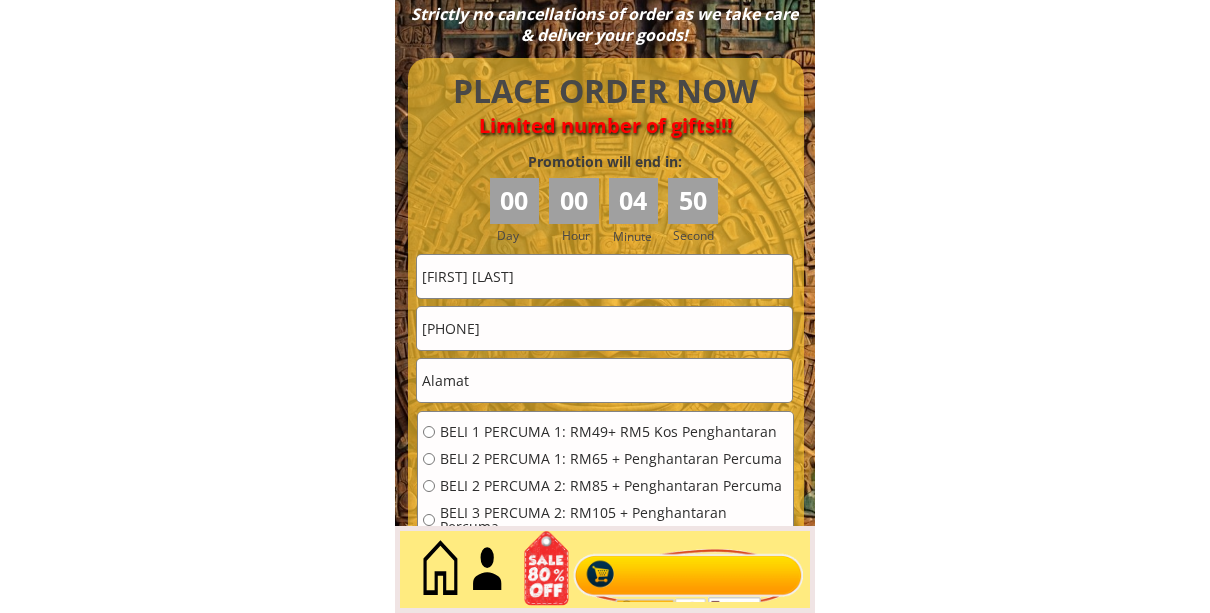 paste on "No47 pembangunan setempat ppms BT 6 bukit merah 34310" 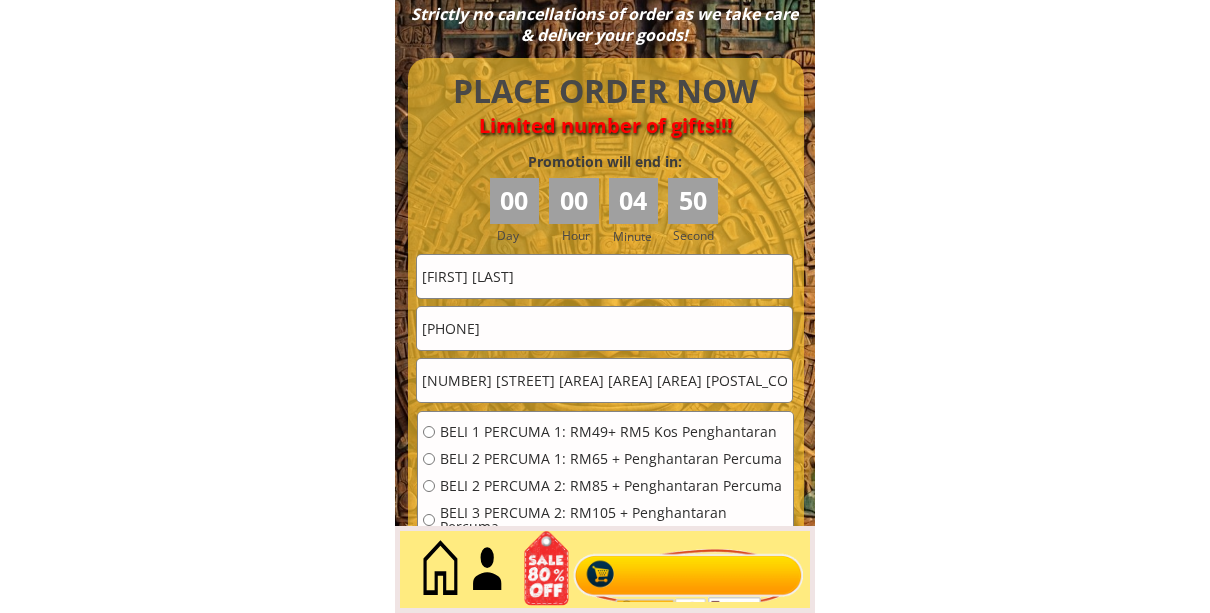 scroll, scrollTop: 0, scrollLeft: 34, axis: horizontal 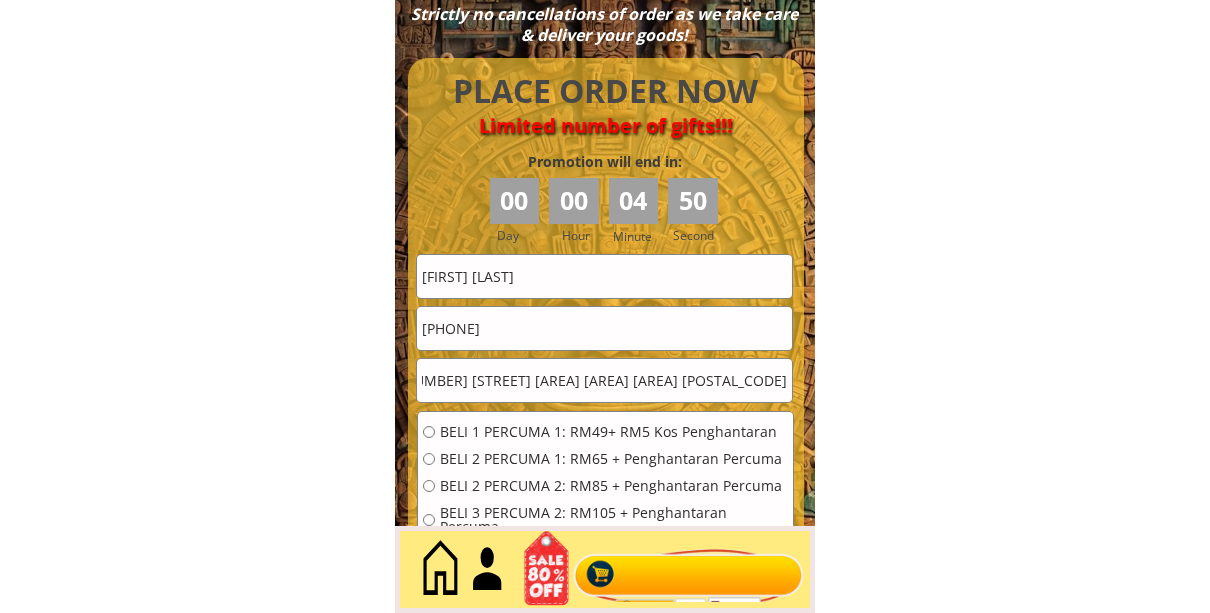 type on "No47 pembangunan setempat ppms BT 6 bukit merah 34310" 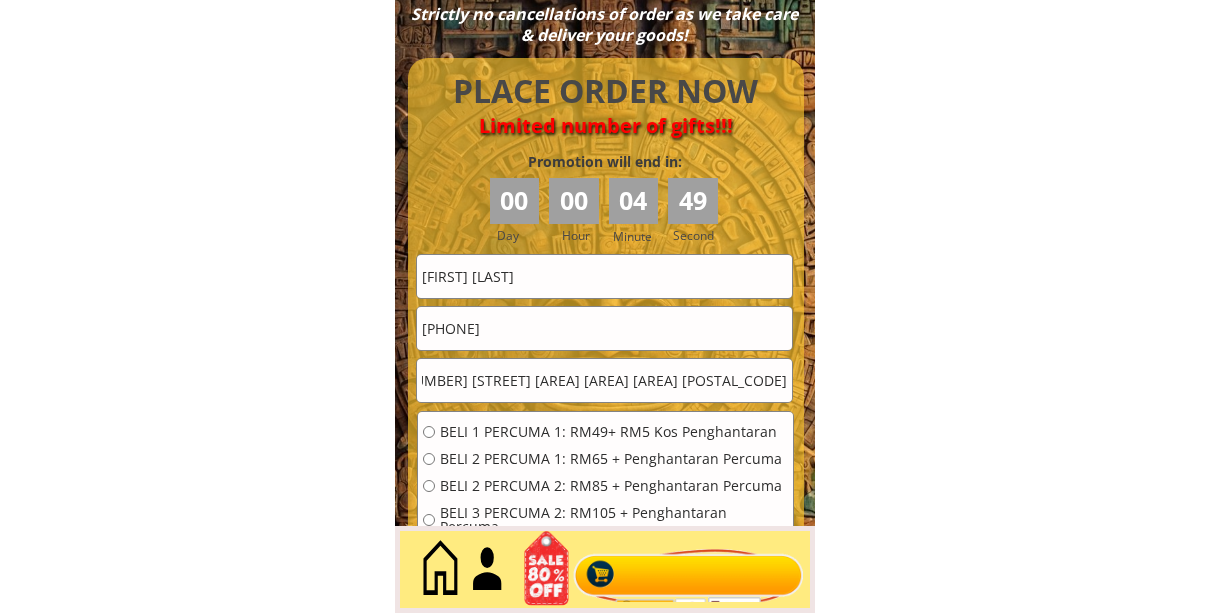 scroll, scrollTop: 0, scrollLeft: 0, axis: both 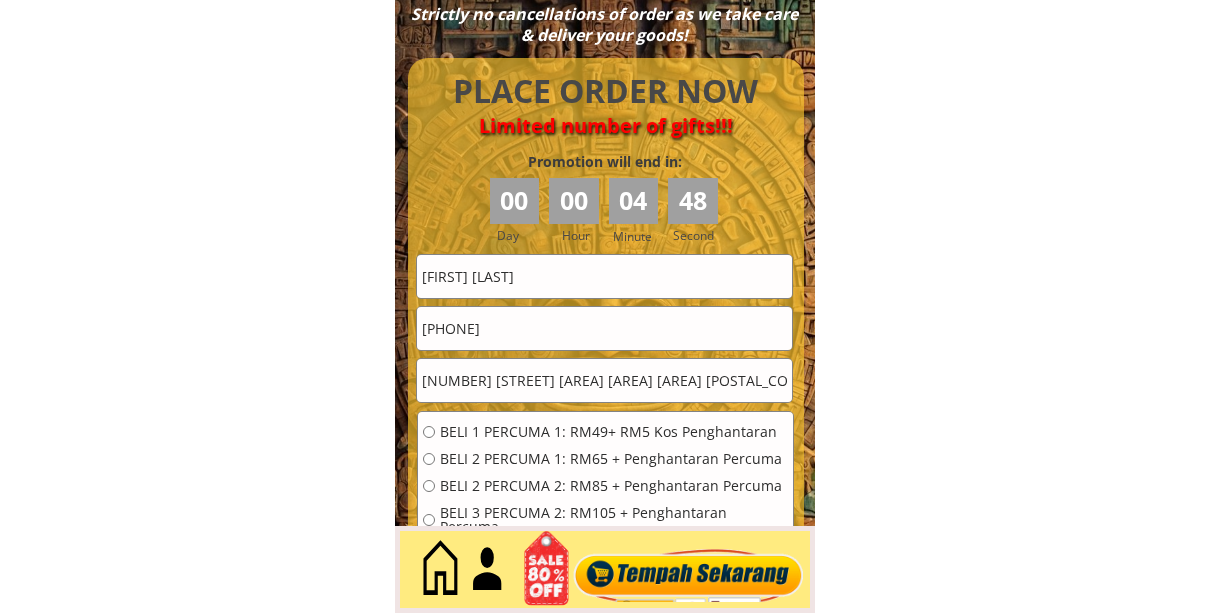 click on "BELI 1 PERCUMA 1: RM49+ RM5 Kos  Penghantaran" at bounding box center (614, 432) 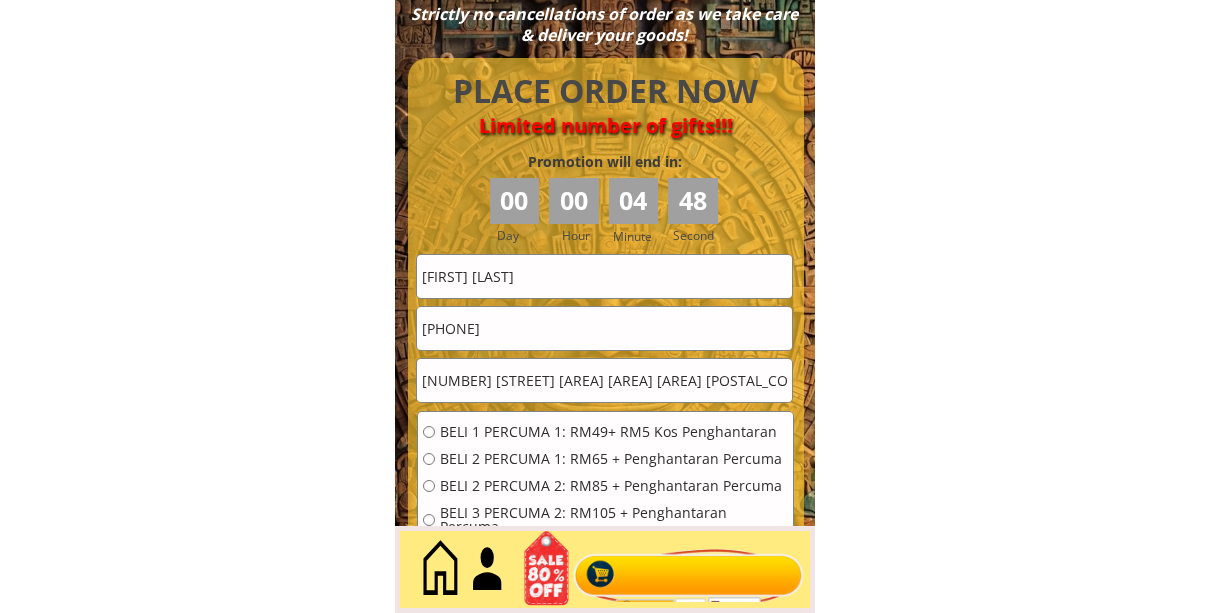radio on "true" 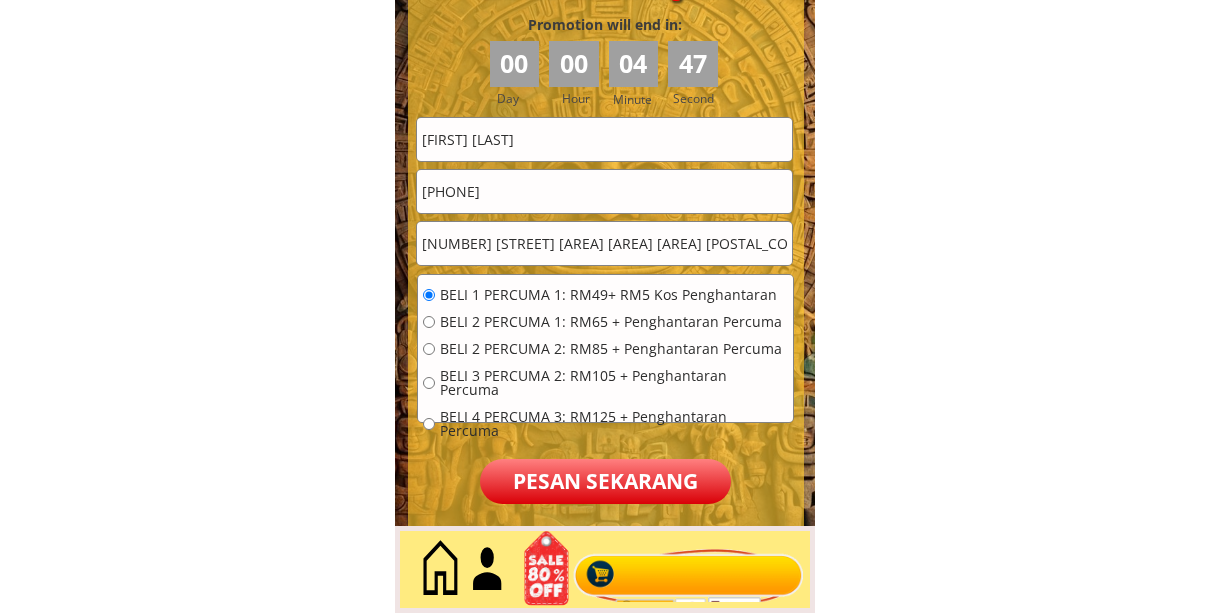 scroll, scrollTop: 9176, scrollLeft: 0, axis: vertical 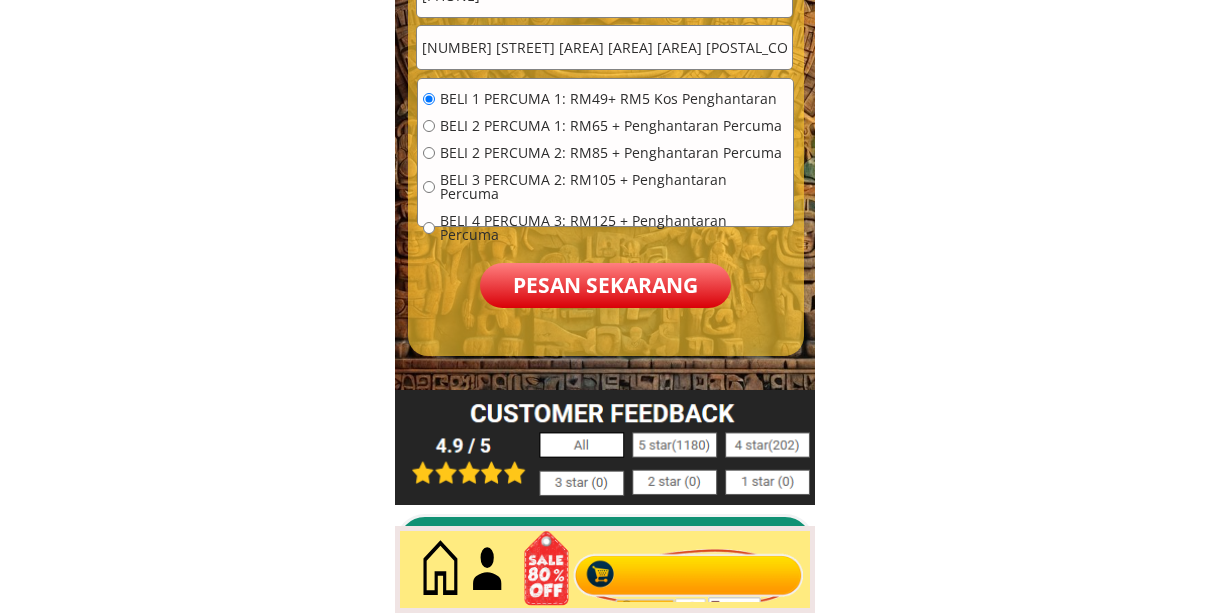 click on "Pesan sekarang" at bounding box center (605, 285) 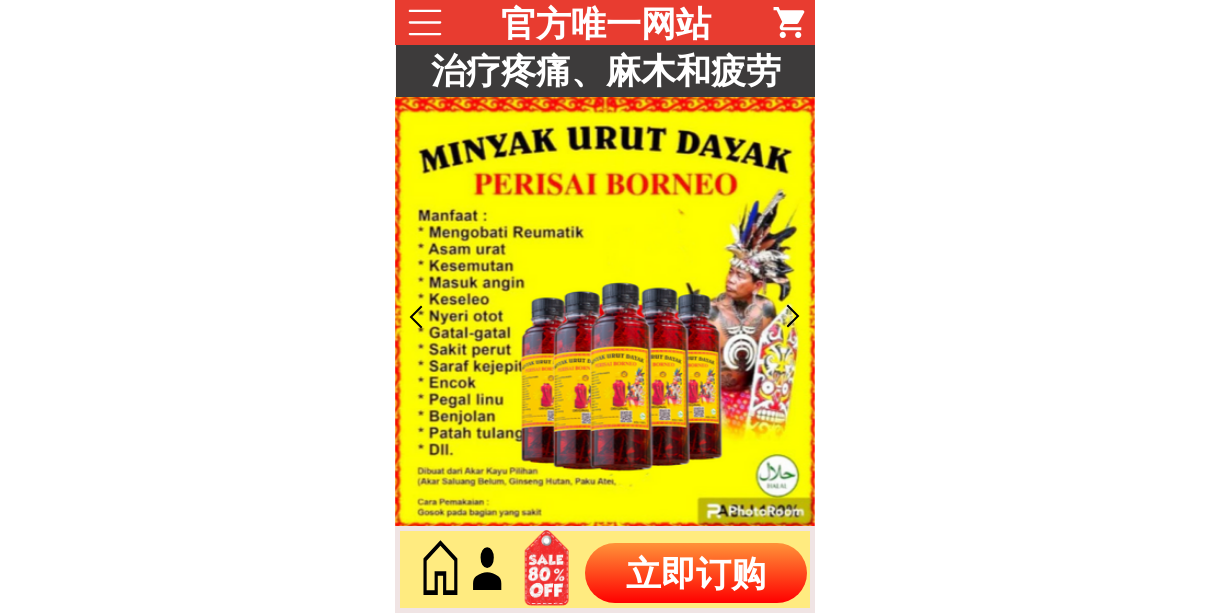 scroll, scrollTop: 0, scrollLeft: 0, axis: both 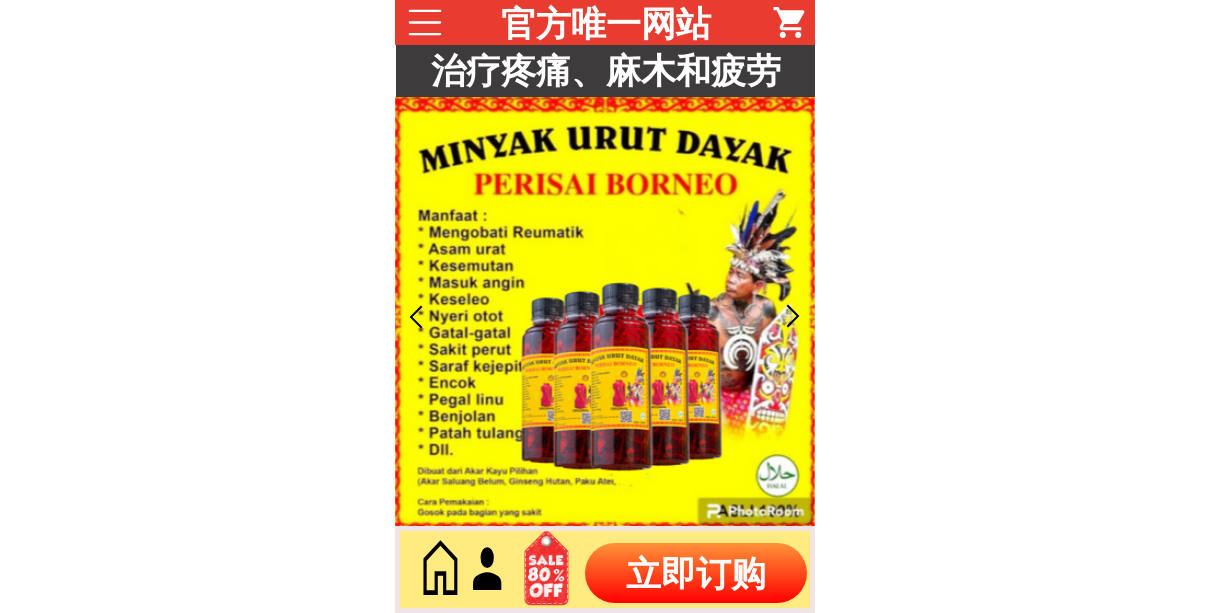 click at bounding box center [605, 569] 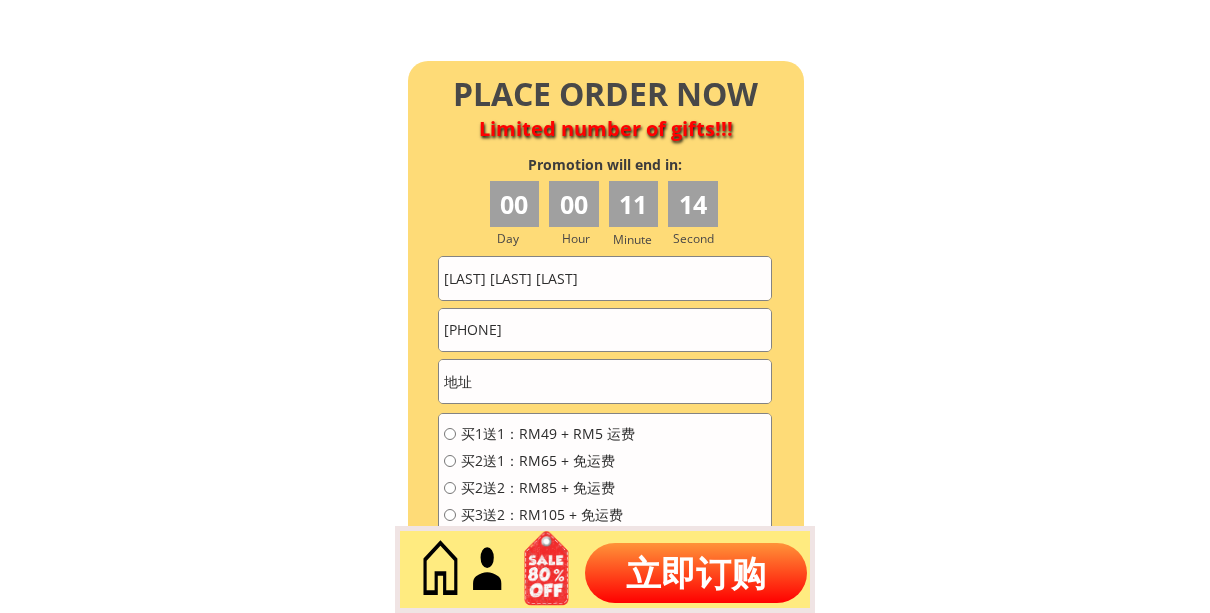 scroll, scrollTop: 8720, scrollLeft: 0, axis: vertical 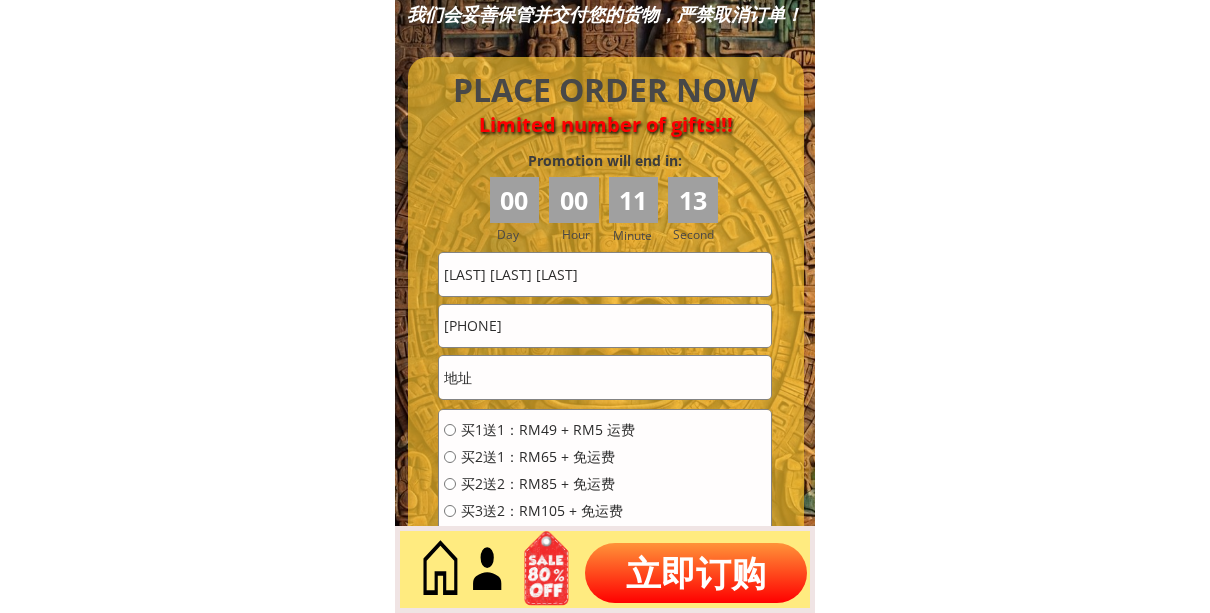 click on "[PHONE]" at bounding box center (605, 326) 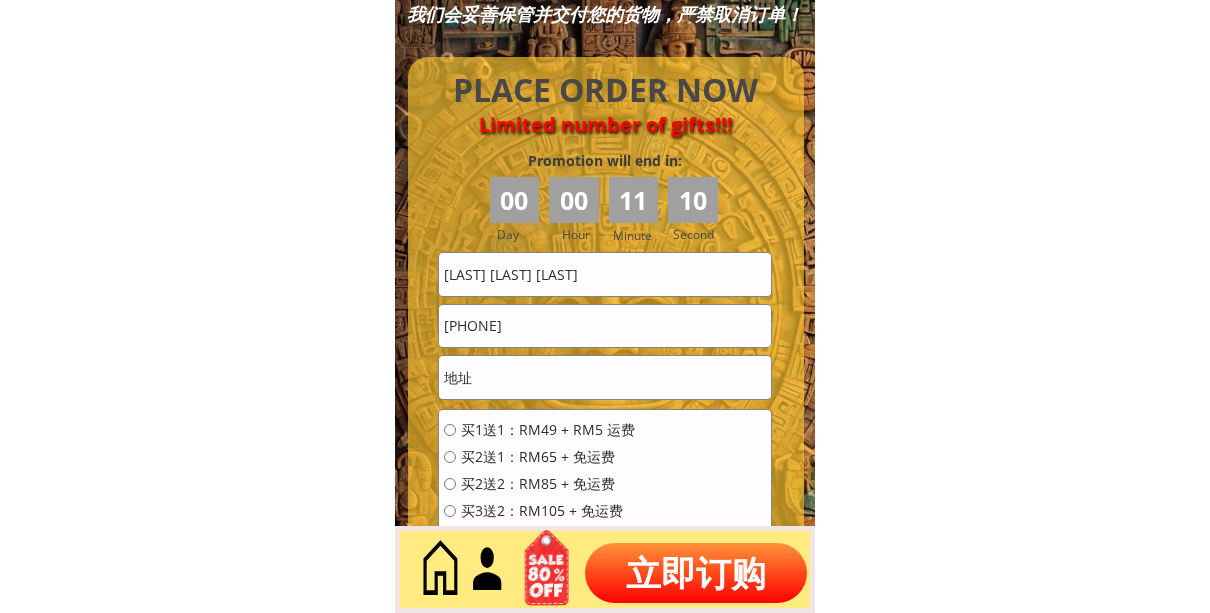 click on "[LAST] [LAST] [LAST]" at bounding box center (605, 274) 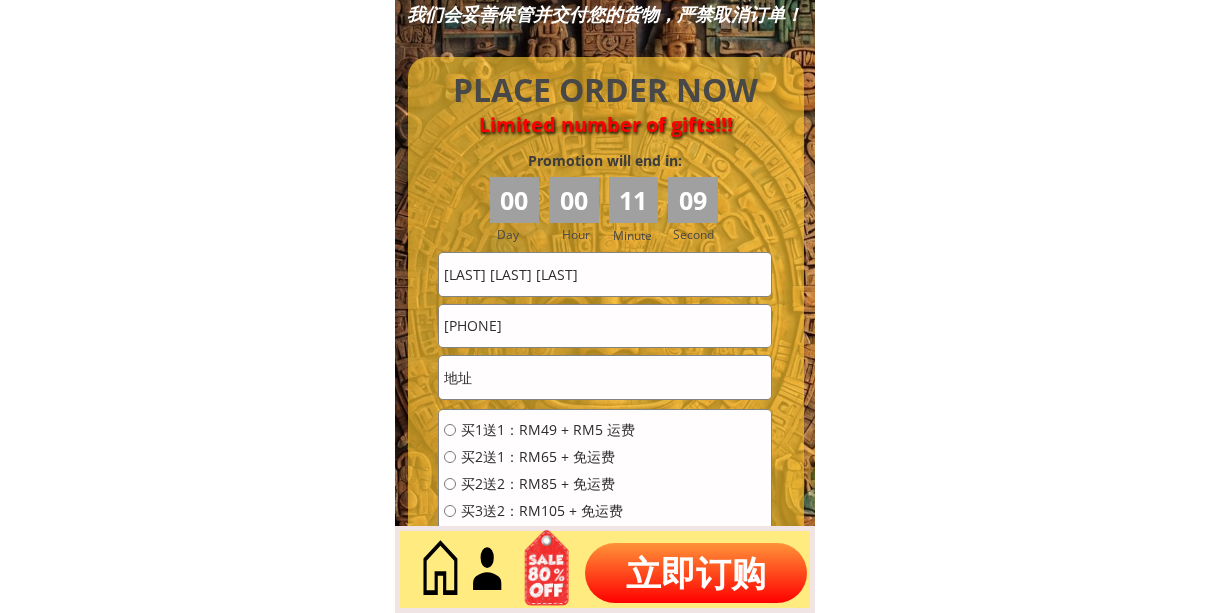 click on "[LAST] [LAST] [LAST]" at bounding box center (605, 274) 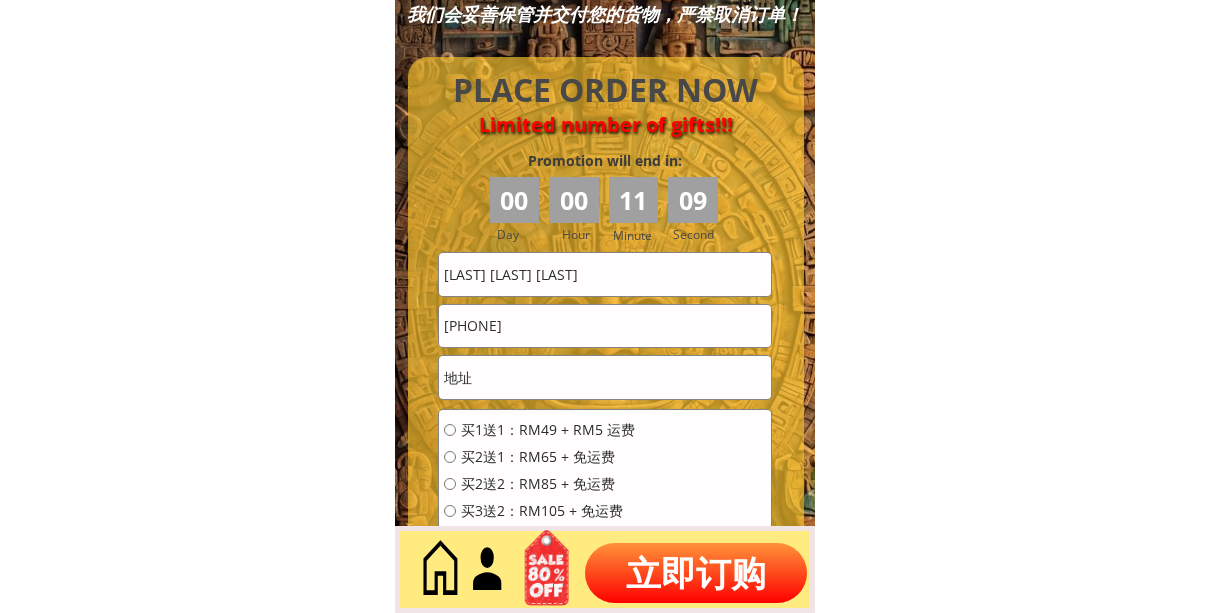 click on "[LAST] [LAST] [LAST]" at bounding box center [605, 274] 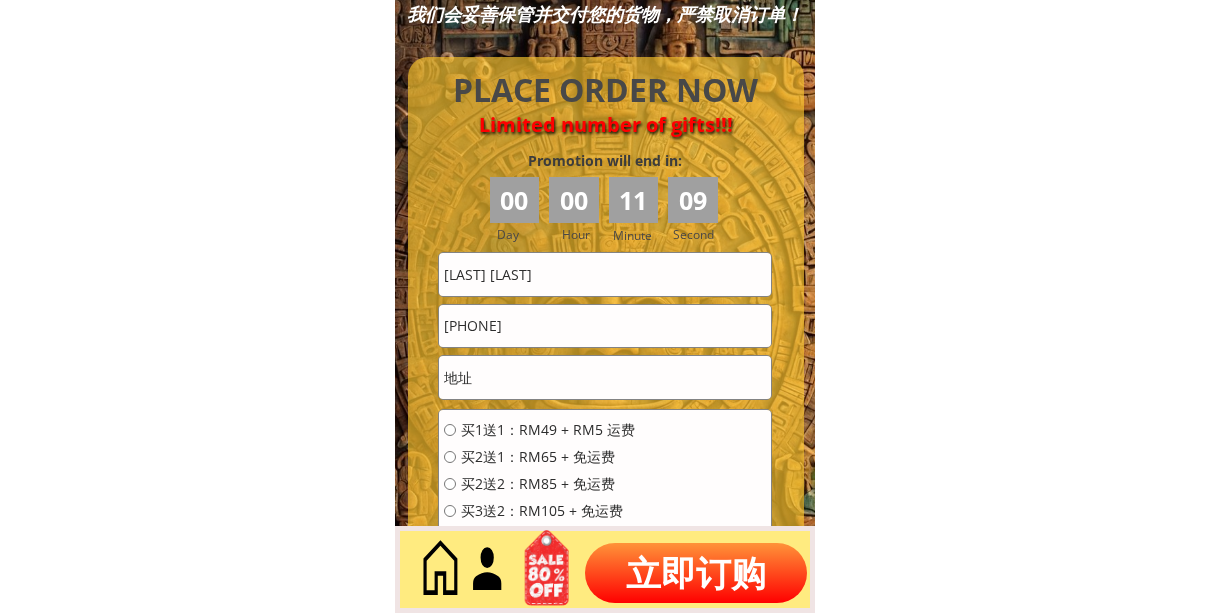 type on "[LAST] [LAST]" 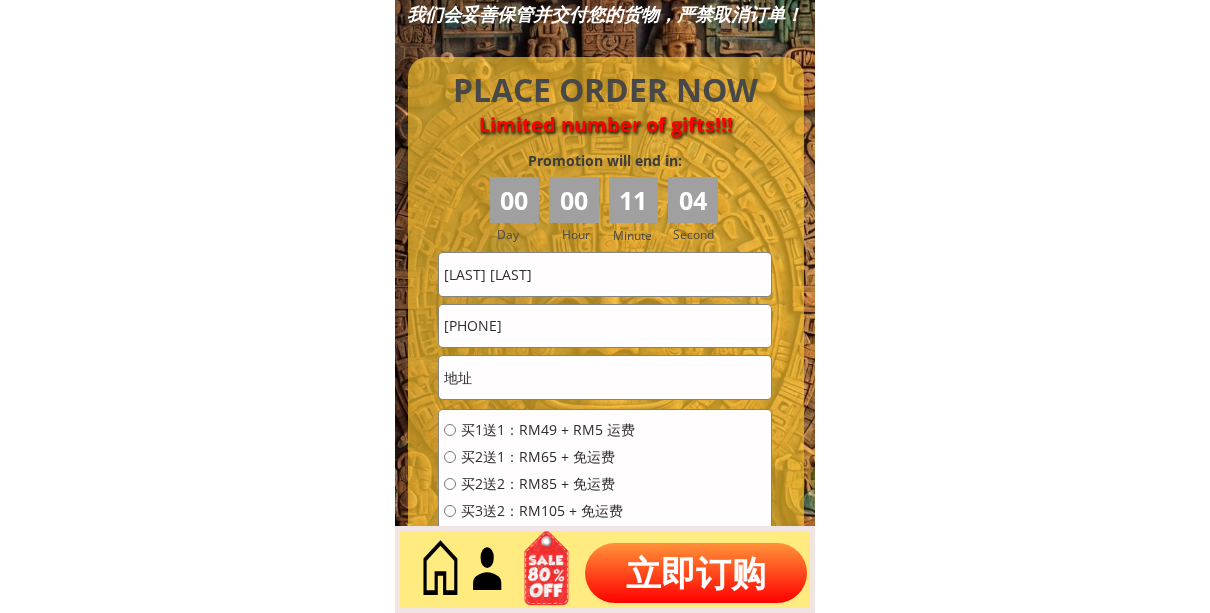 click at bounding box center [605, 377] 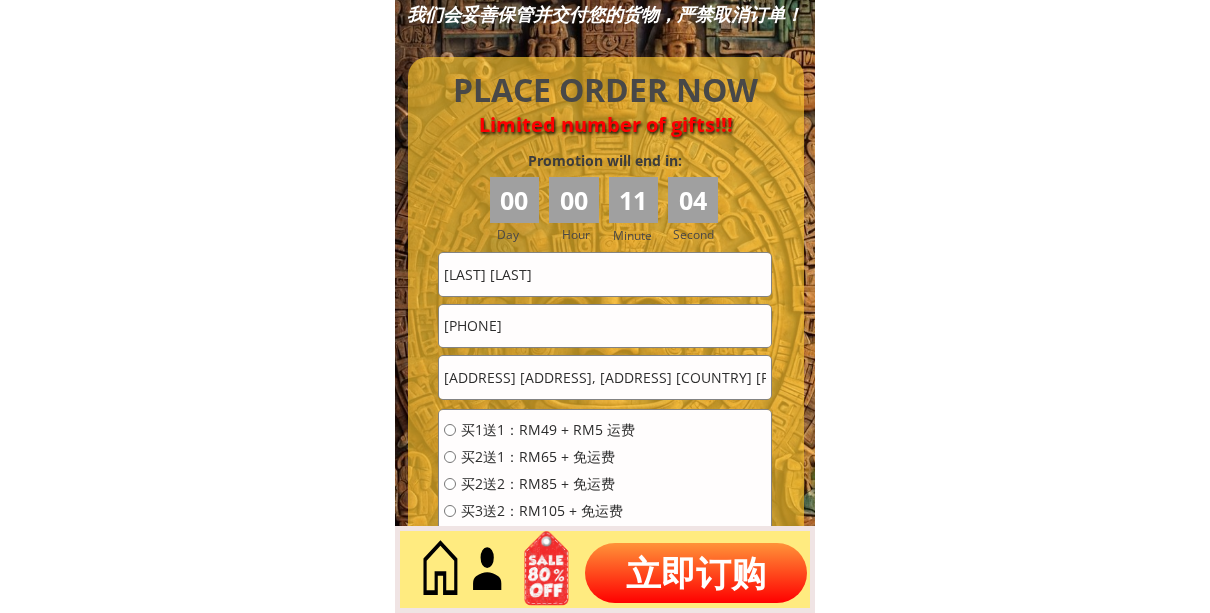 scroll, scrollTop: 0, scrollLeft: 72, axis: horizontal 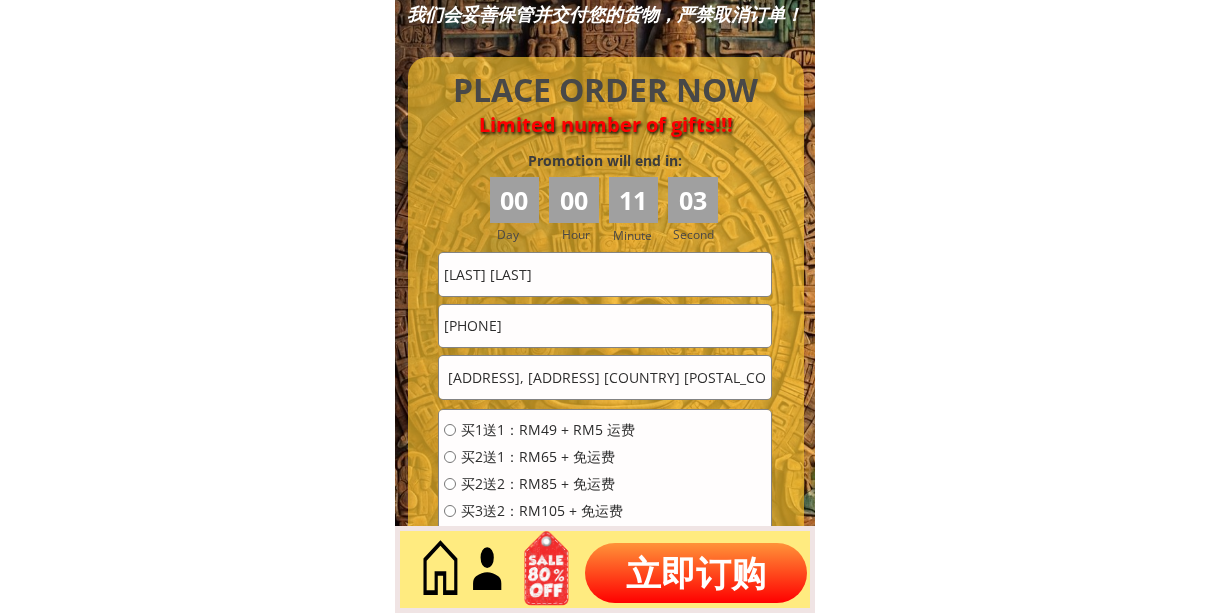 type on "[ADDRESS] [ADDRESS], [ADDRESS] [COUNTRY] [POSTAL_CODE]" 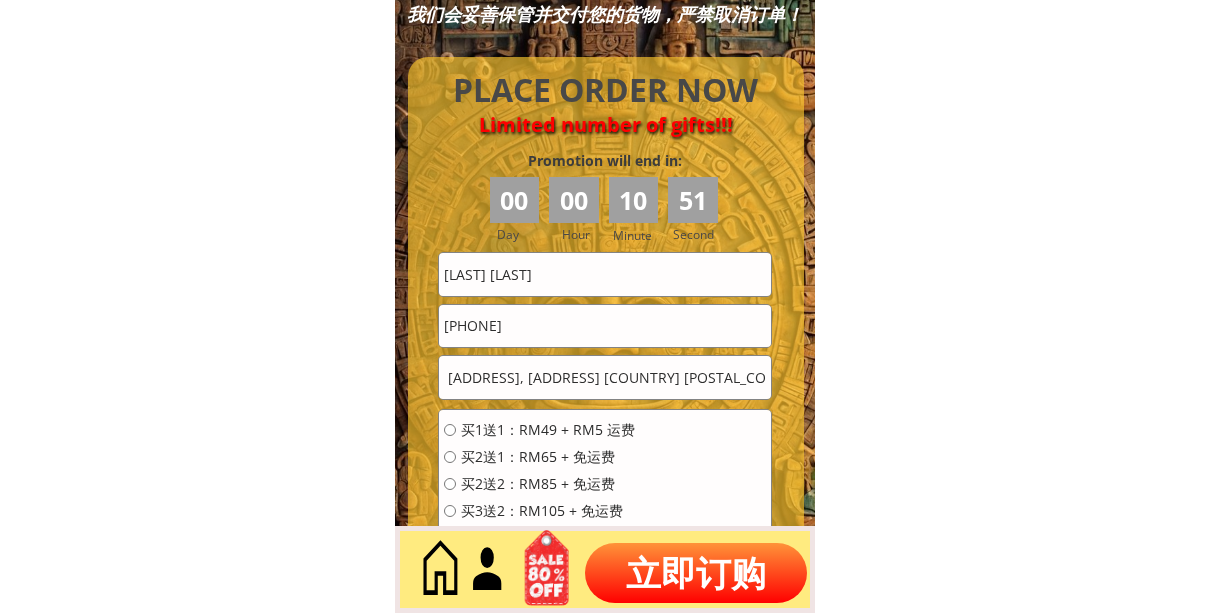 scroll, scrollTop: 0, scrollLeft: 0, axis: both 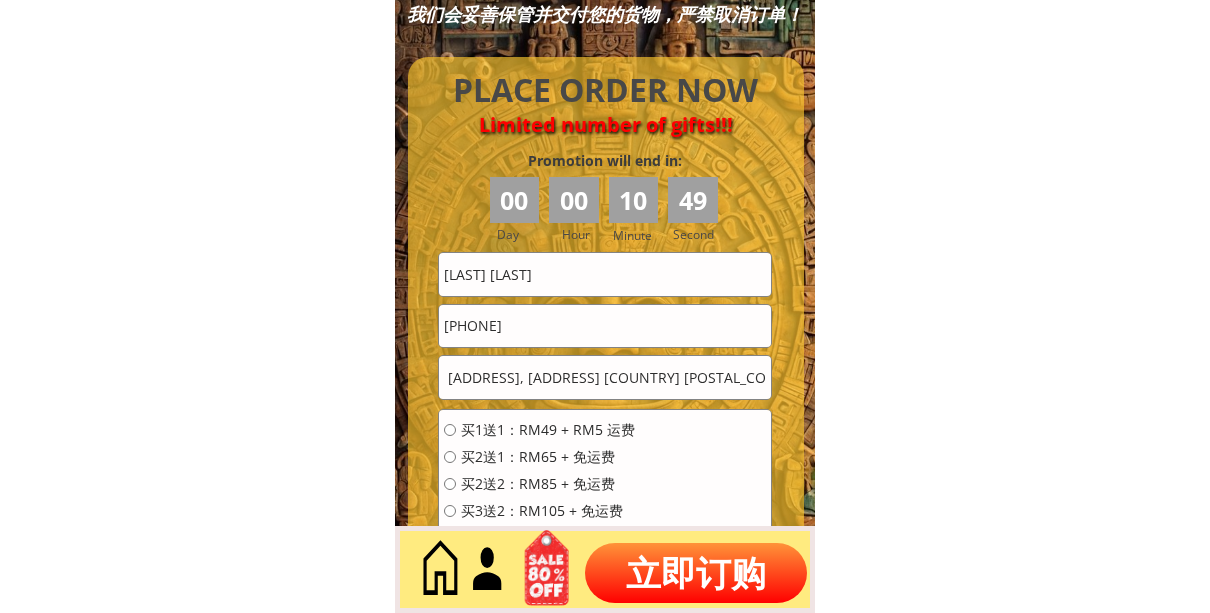 drag, startPoint x: 517, startPoint y: 383, endPoint x: 883, endPoint y: 425, distance: 368.40195 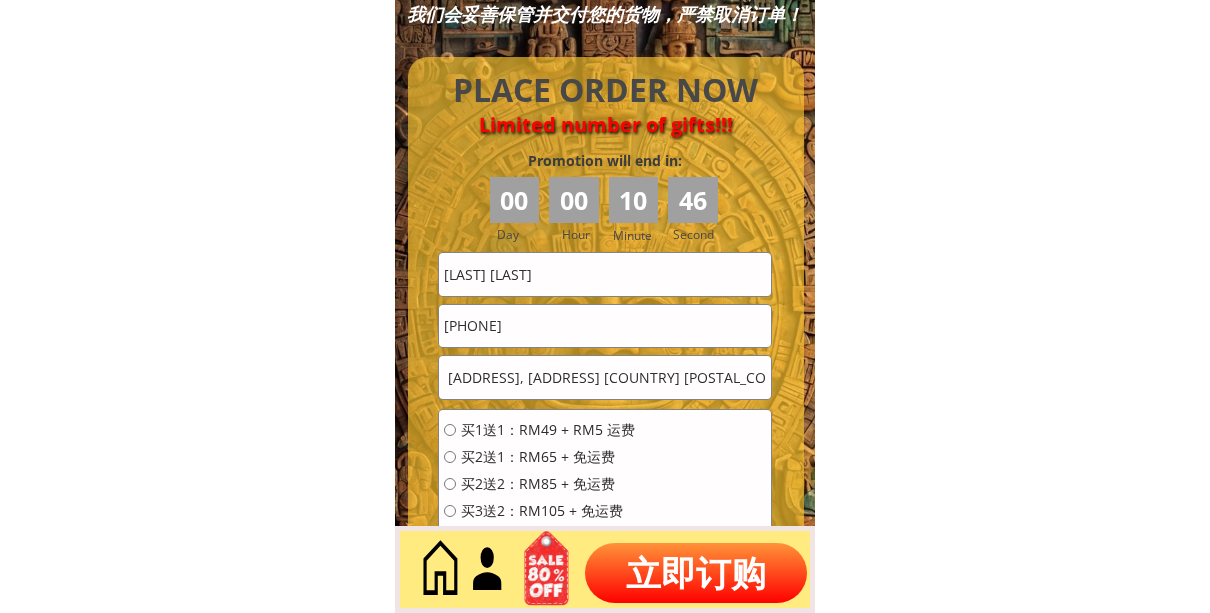 scroll, scrollTop: 0, scrollLeft: 0, axis: both 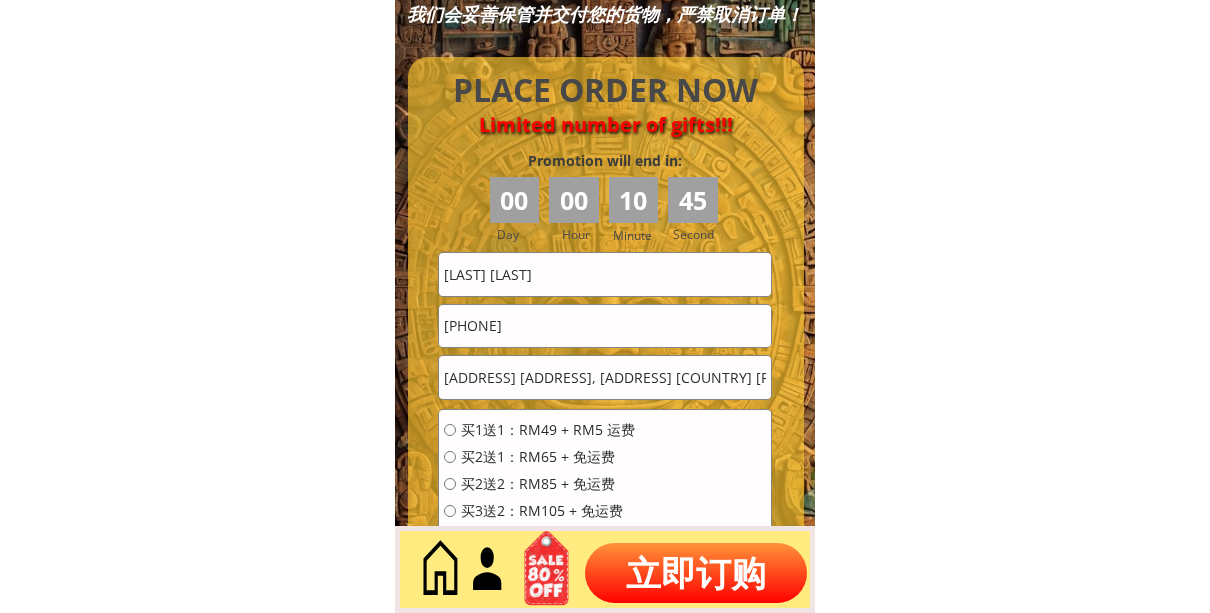 click on "买1送1：RM49 + RM5 运费" at bounding box center (548, 430) 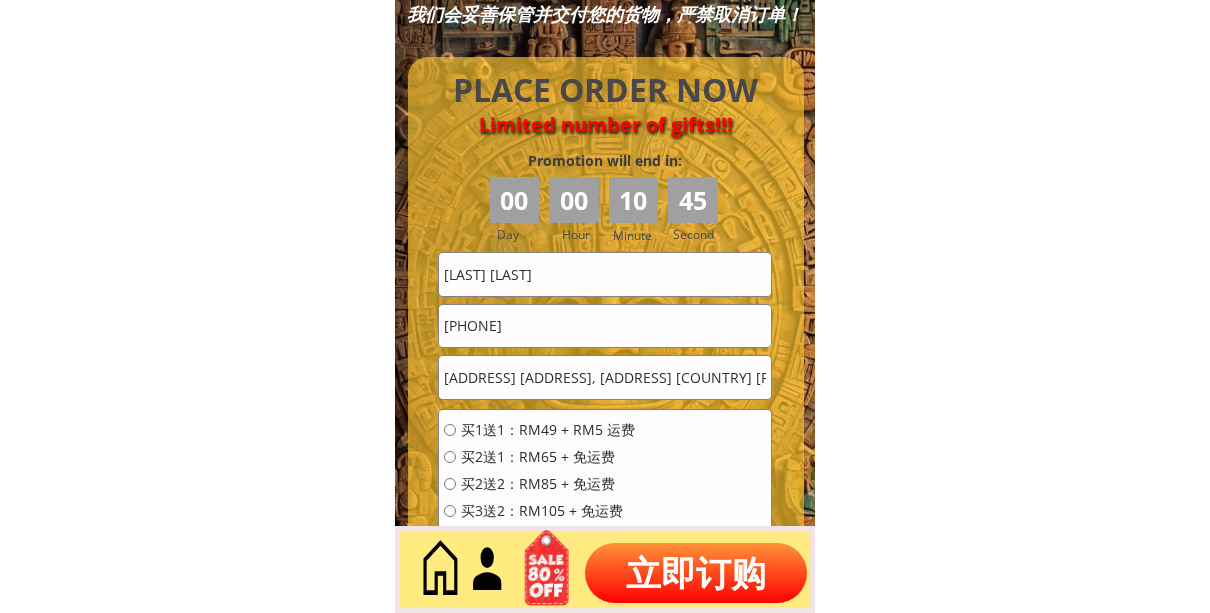 radio on "true" 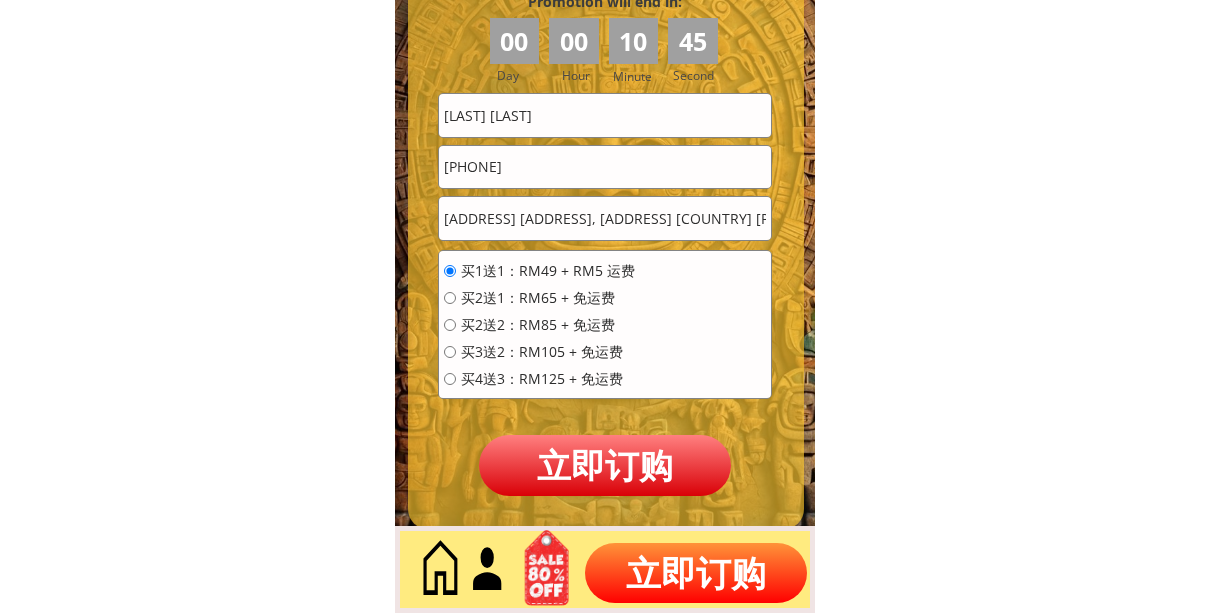 scroll, scrollTop: 8886, scrollLeft: 0, axis: vertical 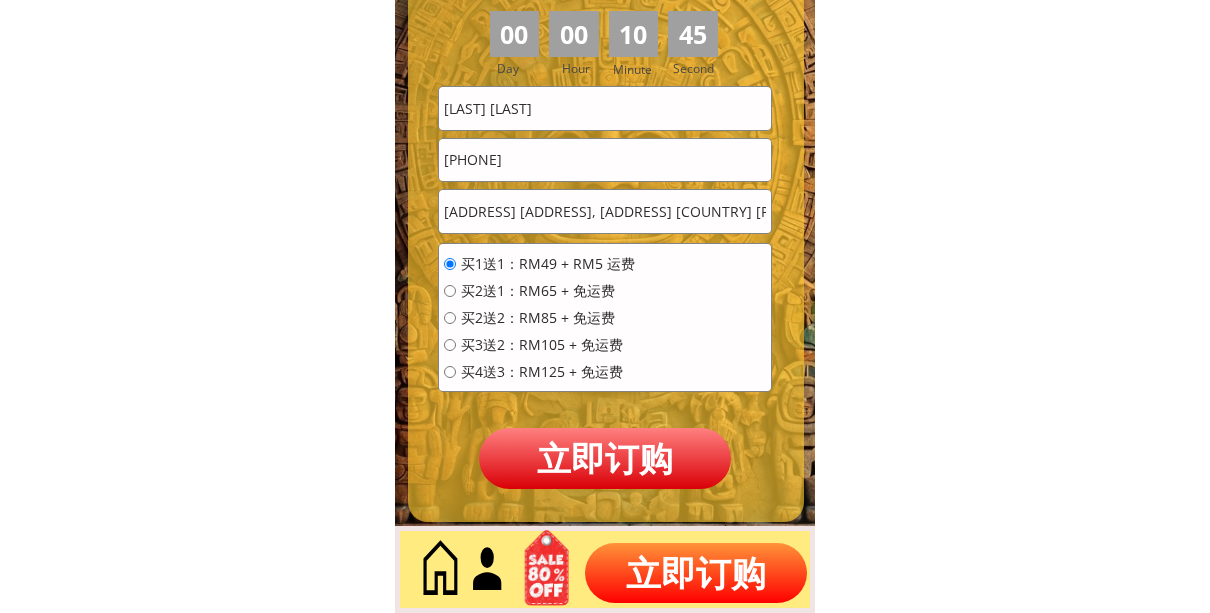 click on "立即订购" at bounding box center (604, 458) 